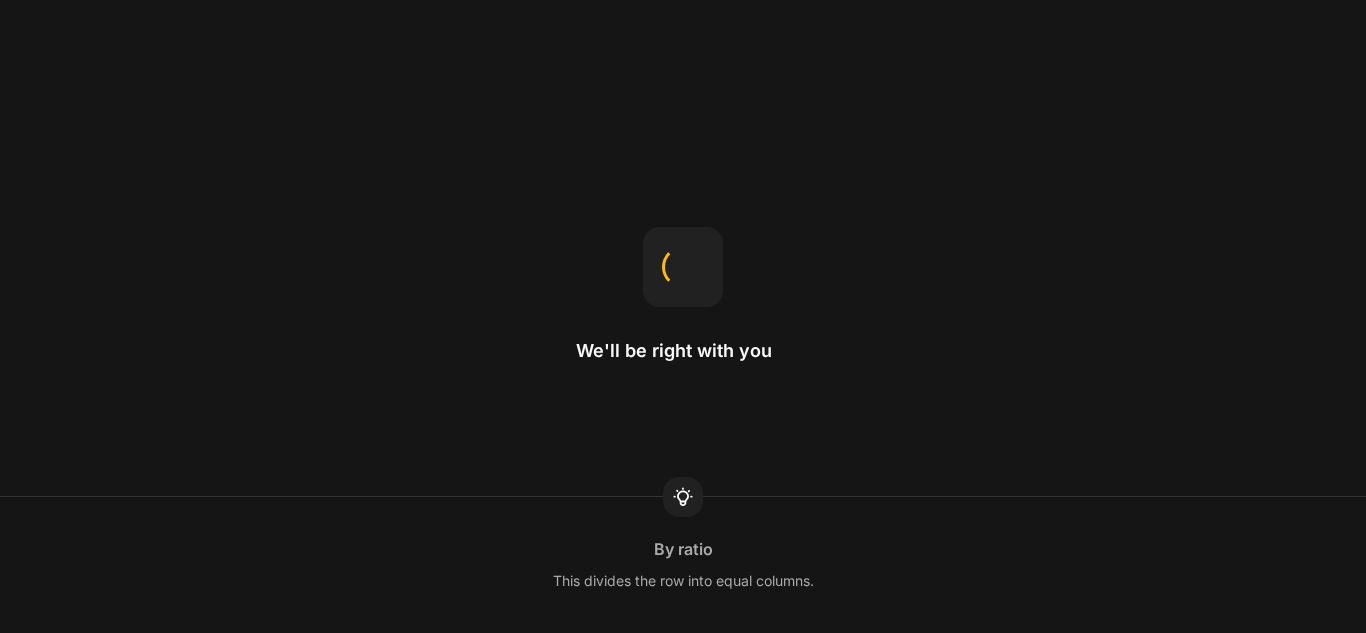 scroll, scrollTop: 0, scrollLeft: 0, axis: both 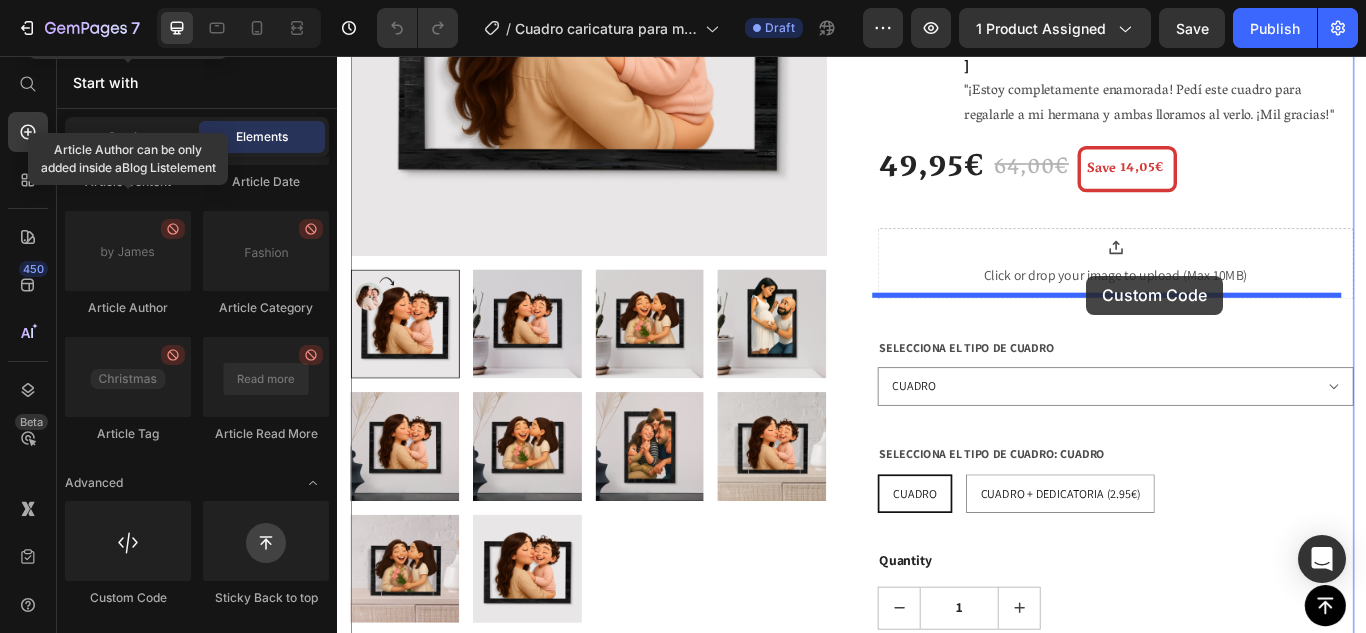 drag, startPoint x: 473, startPoint y: 623, endPoint x: 1210, endPoint y: 312, distance: 799.9313 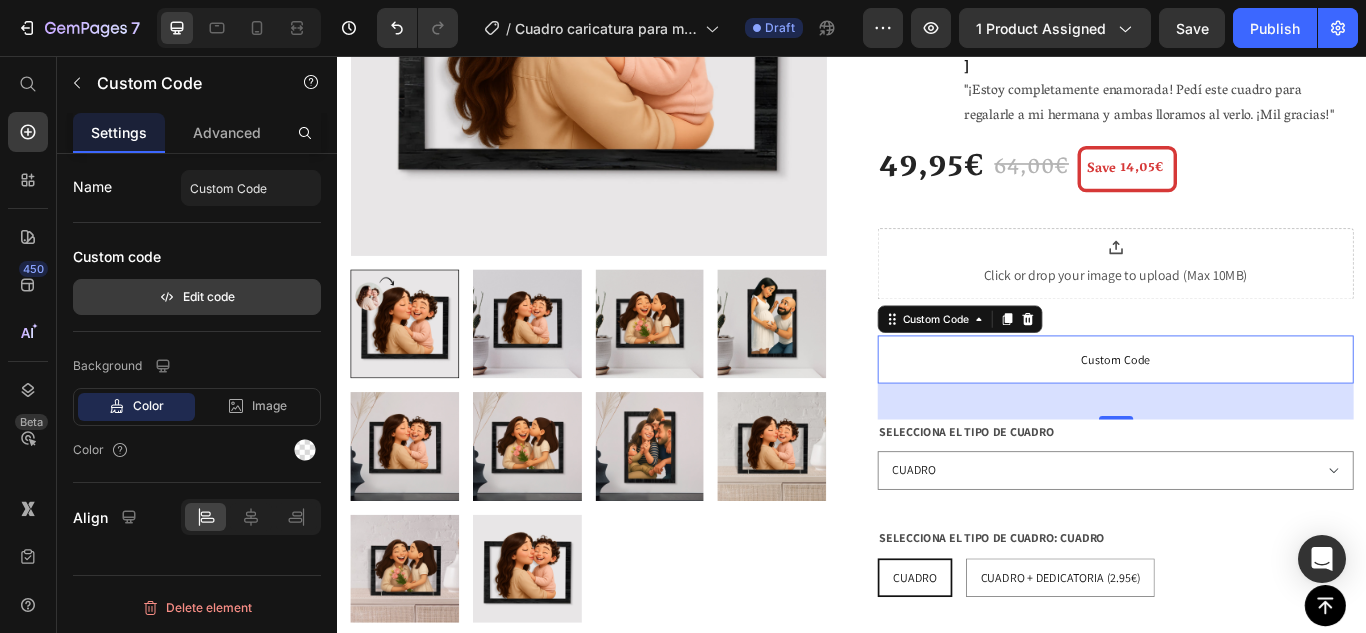 click on "Edit code" at bounding box center (197, 297) 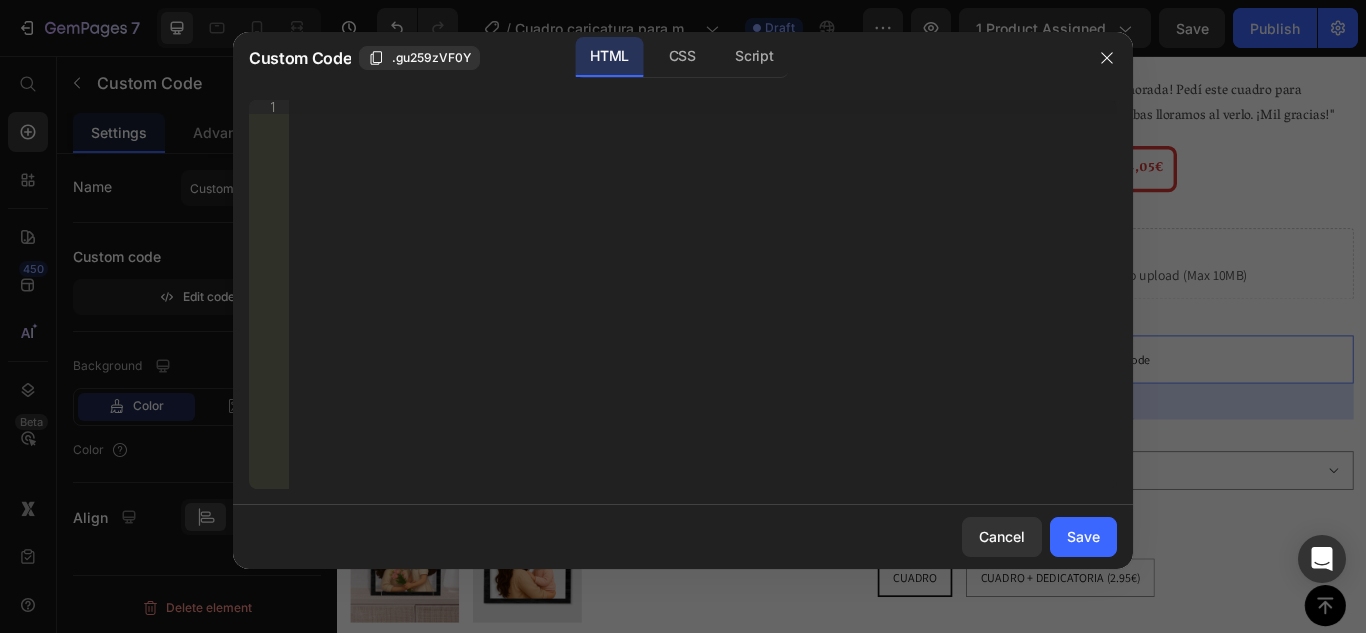 click on "Insert the 3rd-party installation code, HTML code, or Liquid code to display custom content." at bounding box center (703, 308) 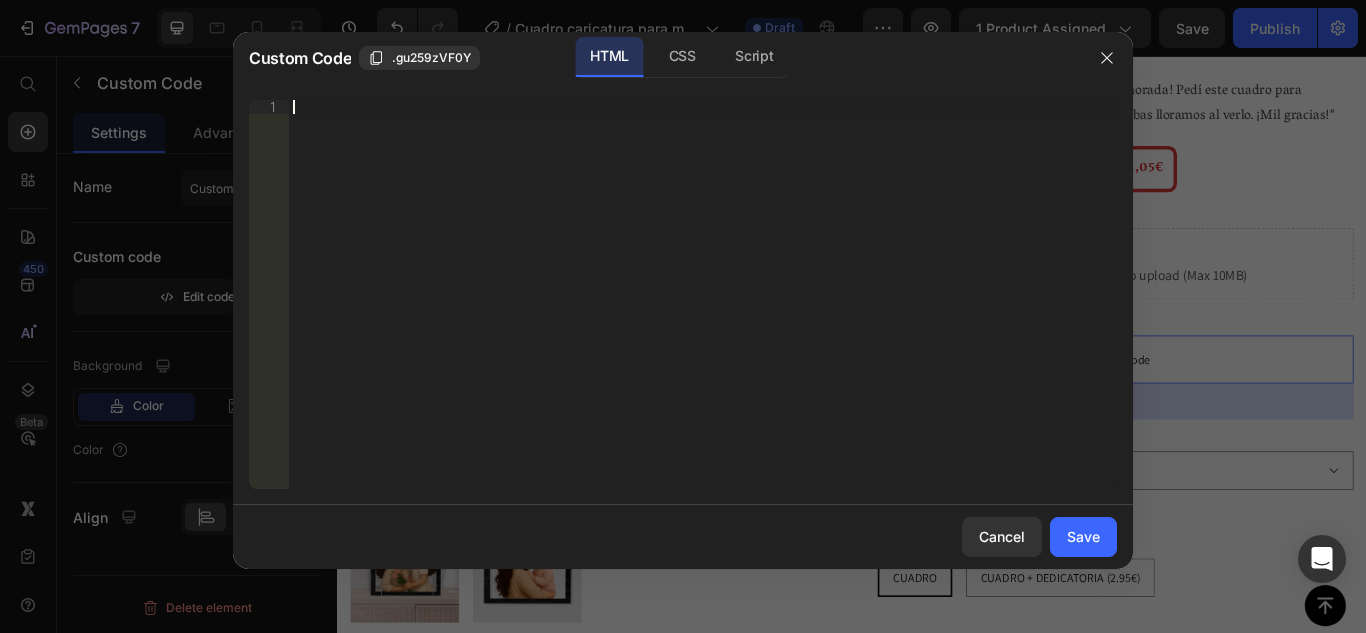 click on "Insert the 3rd-party installation code, HTML code, or Liquid code to display custom content." at bounding box center [703, 308] 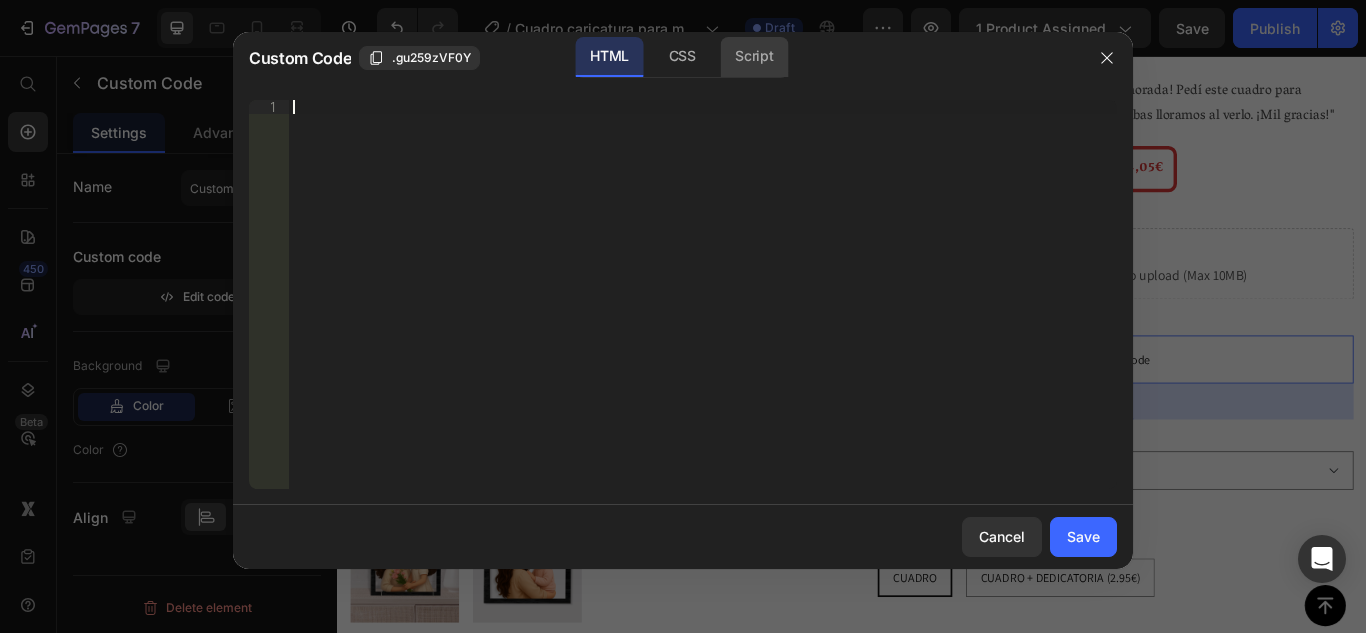 click on "Script" 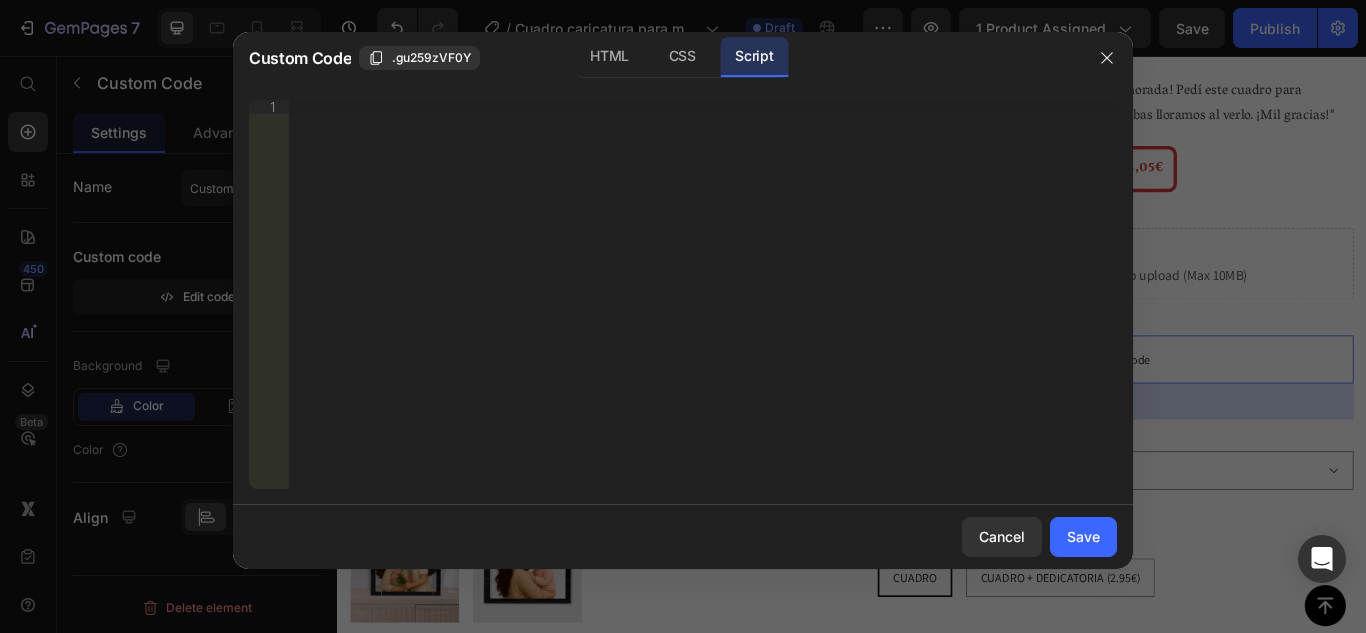 click on "Insert the Javascript code to add interaction and animation to your content right here." at bounding box center (703, 308) 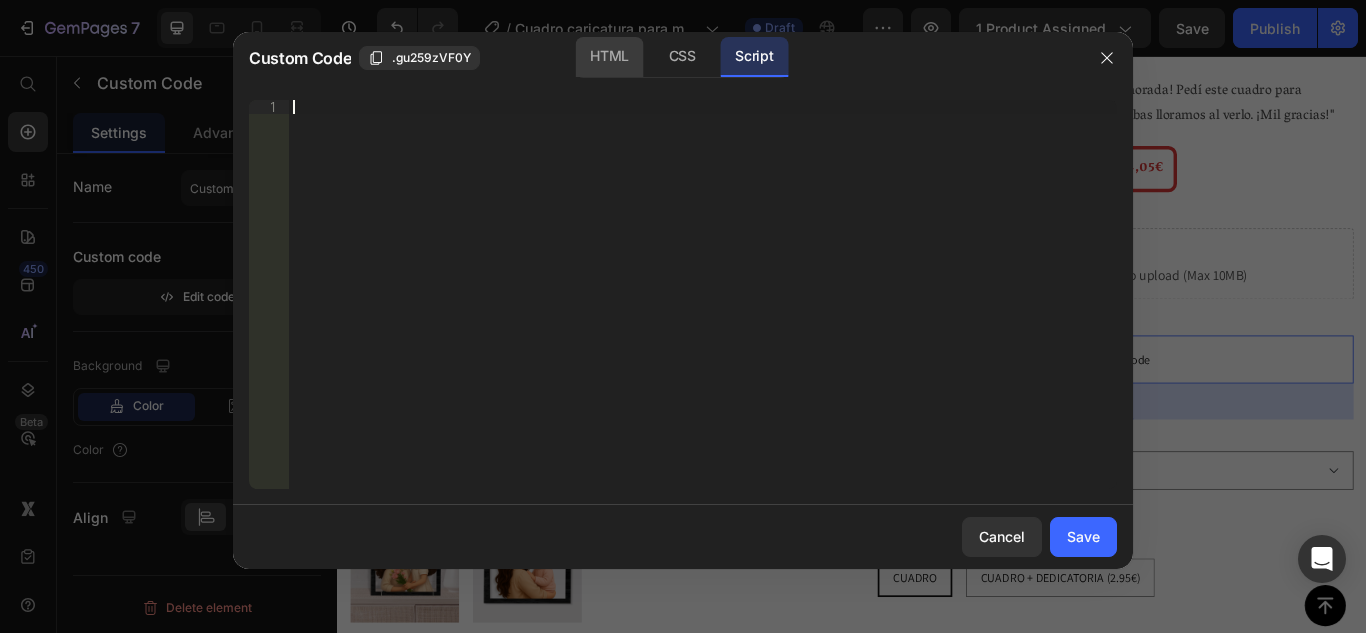 click on "HTML" 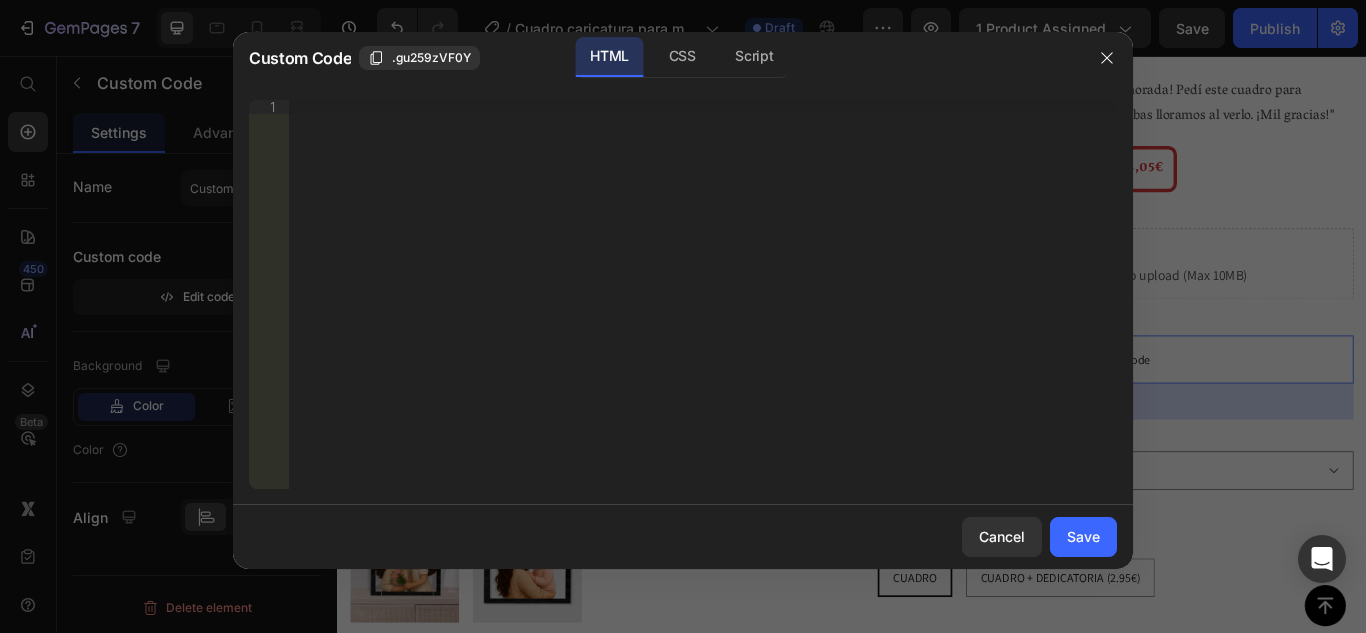 click on "Insert the 3rd-party installation code, HTML code, or Liquid code to display custom content." at bounding box center (703, 308) 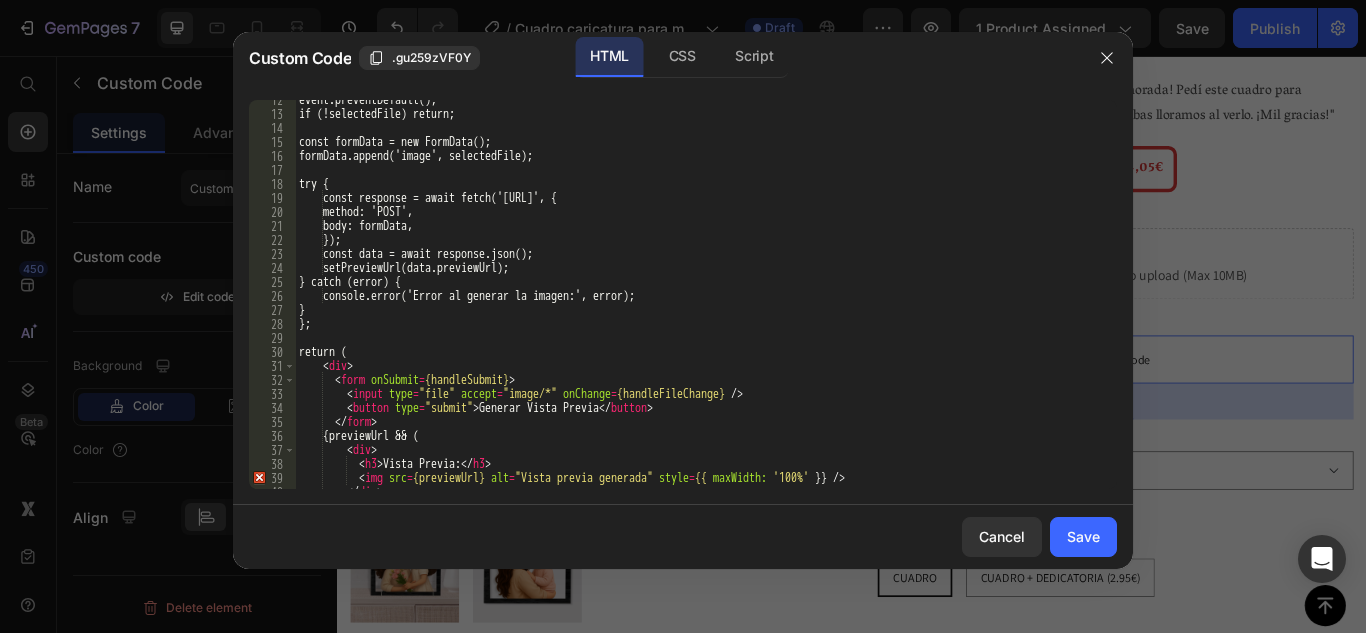 scroll, scrollTop: 269, scrollLeft: 0, axis: vertical 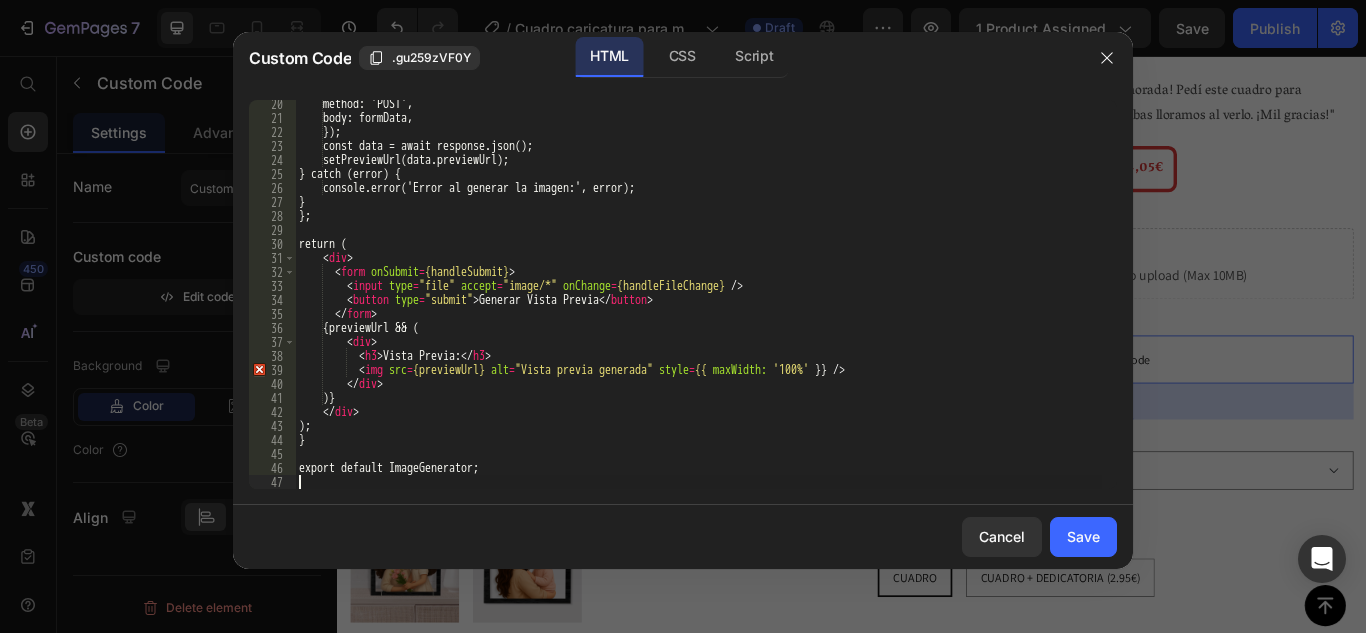 type on "export default ImageGenerator;" 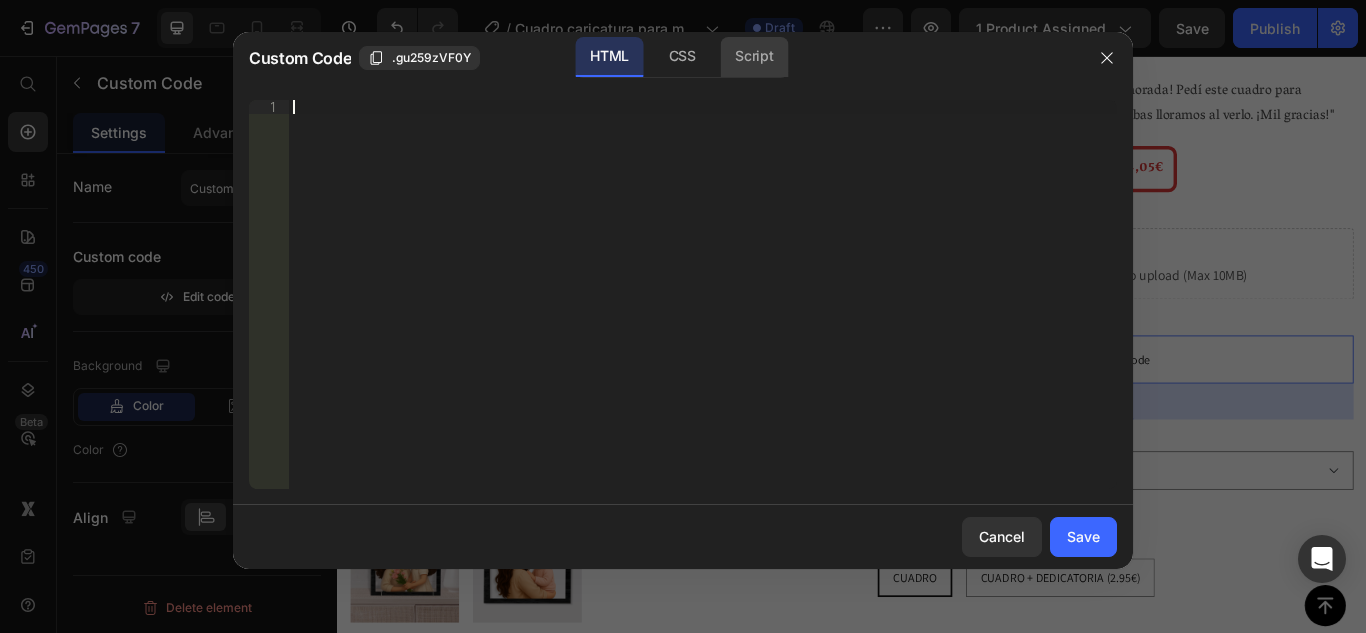 drag, startPoint x: 761, startPoint y: 51, endPoint x: 737, endPoint y: 77, distance: 35.383614 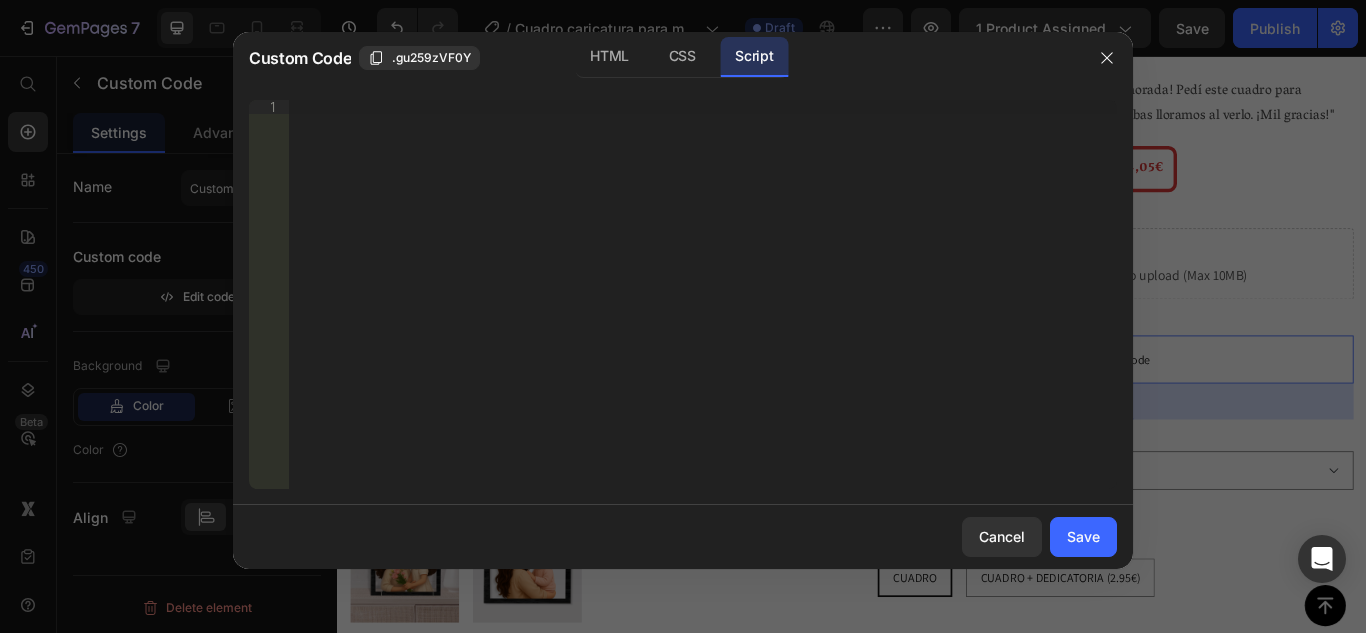 click on "Insert the Javascript code to add interaction and animation to your content right here." at bounding box center [703, 308] 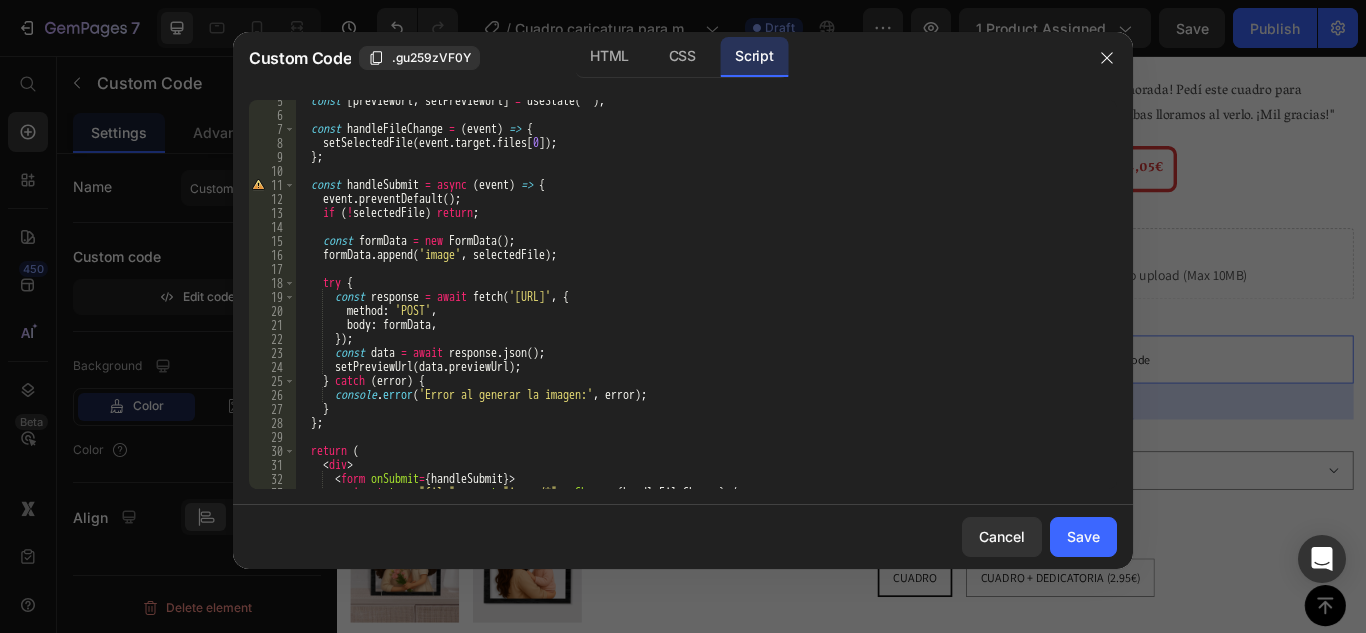 scroll, scrollTop: 61, scrollLeft: 0, axis: vertical 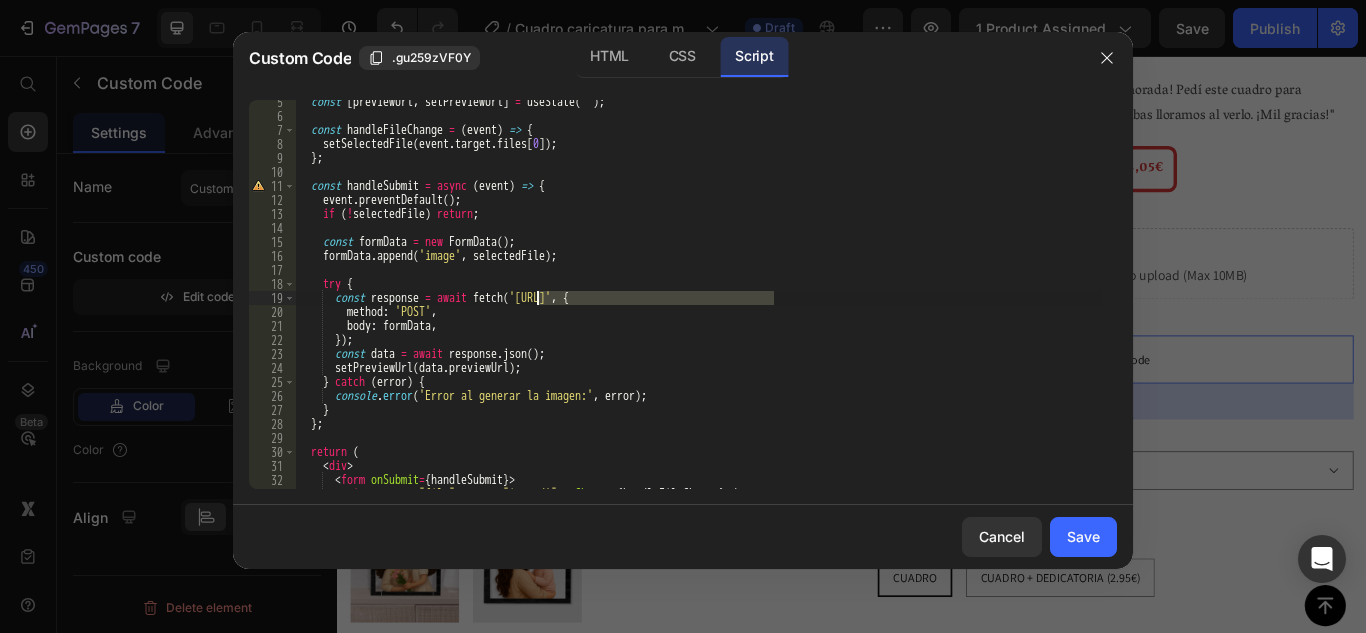 drag, startPoint x: 773, startPoint y: 300, endPoint x: 539, endPoint y: 300, distance: 234 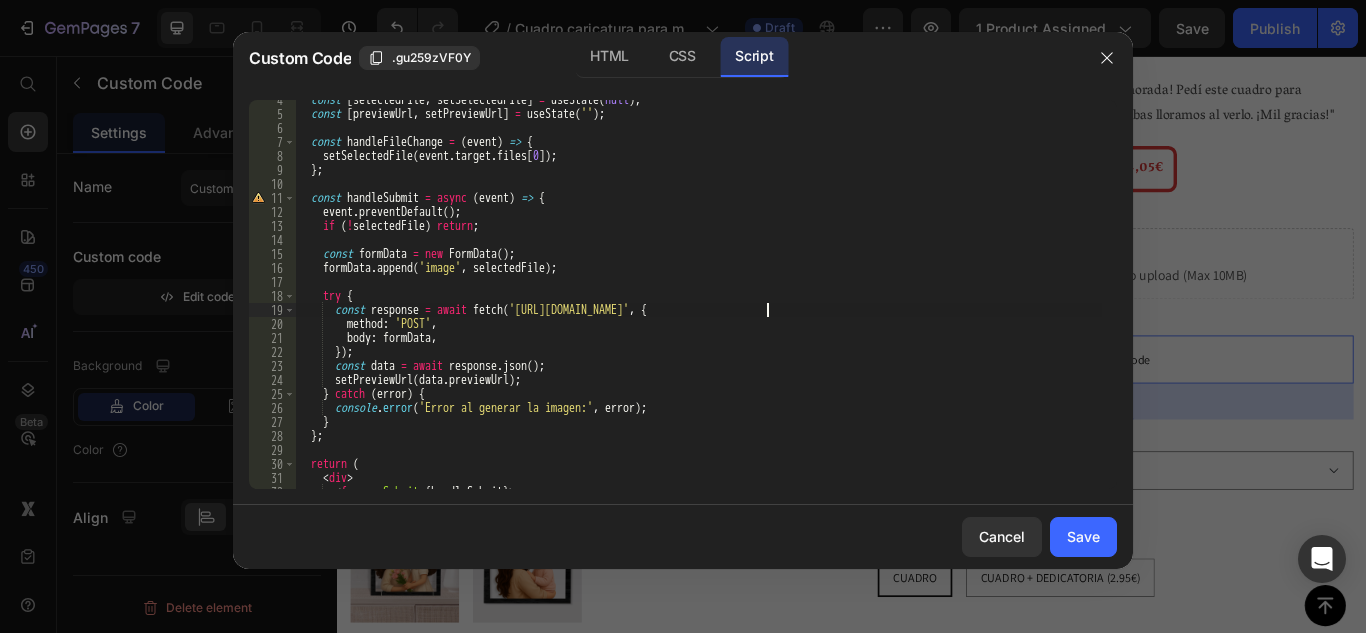 scroll, scrollTop: 0, scrollLeft: 0, axis: both 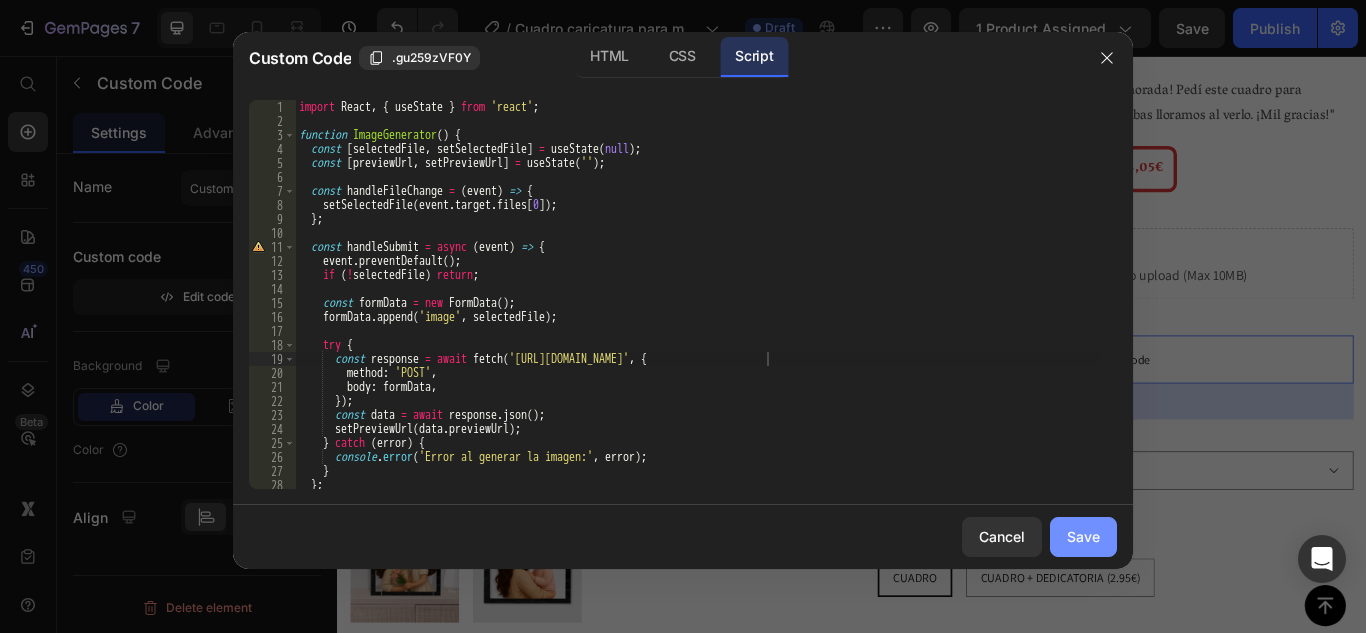 click on "Save" 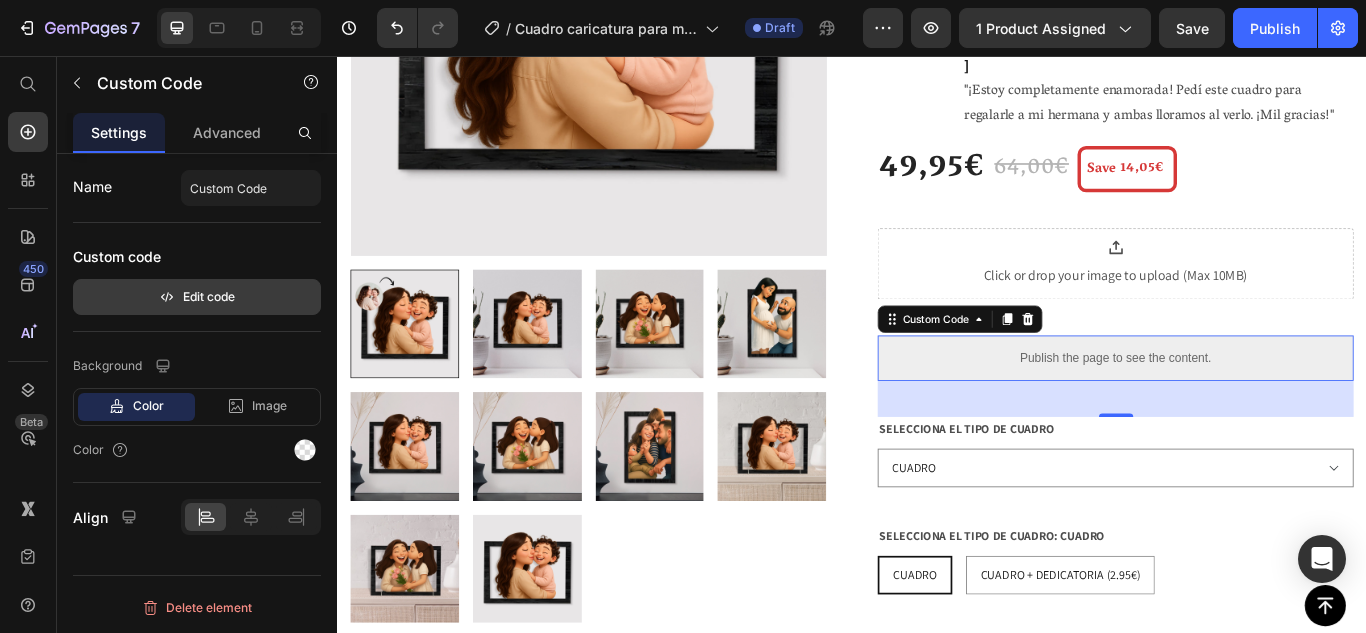click on "Edit code" at bounding box center (197, 297) 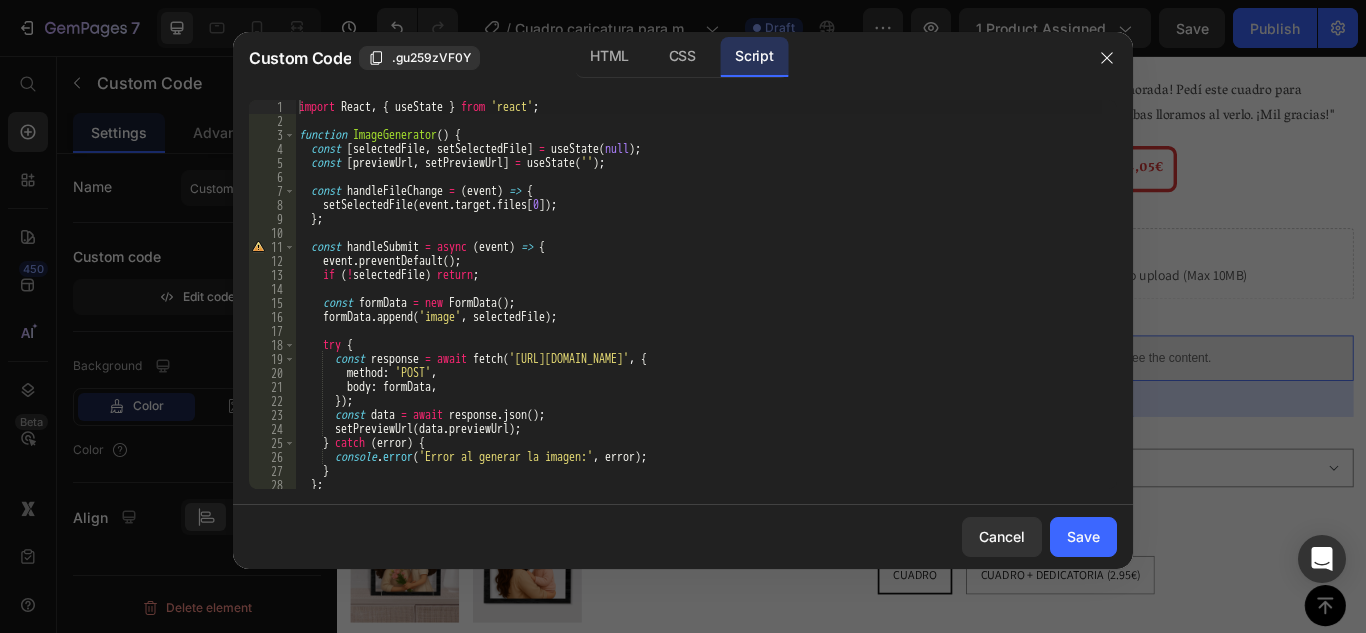click on "import   React ,   {   useState   }   from   'react' ; function   ImageGenerator ( )   {    const   [ selectedFile ,   setSelectedFile ]   =   useState ( null ) ;    const   [ previewUrl ,   setPreviewUrl ]   =   useState ( '' ) ;    const   handleFileChange   =   ( event )   =>   {      setSelectedFile ( event . target . files [ 0 ]) ;    } ;    const   handleSubmit   =   async   ( event )   =>   {      event . preventDefault ( ) ;      if   ( ! selectedFile )   return ;      const   formData   =   new   FormData ( ) ;      formData . append ( 'image' ,   selectedFile ) ;      try   {         const   response   =   await   fetch ( '[URL][DOMAIN_NAME]' ,   {           method :   'POST' ,           body :   formData ,         }) ;         const   data   =   await   response . json ( ) ;         setPreviewUrl ( data . previewUrl ) ;      }   catch   ( error )   {         console . error ( 'Error al generar la imagen:' ,   error ) ;      }    } ;" at bounding box center (698, 308) 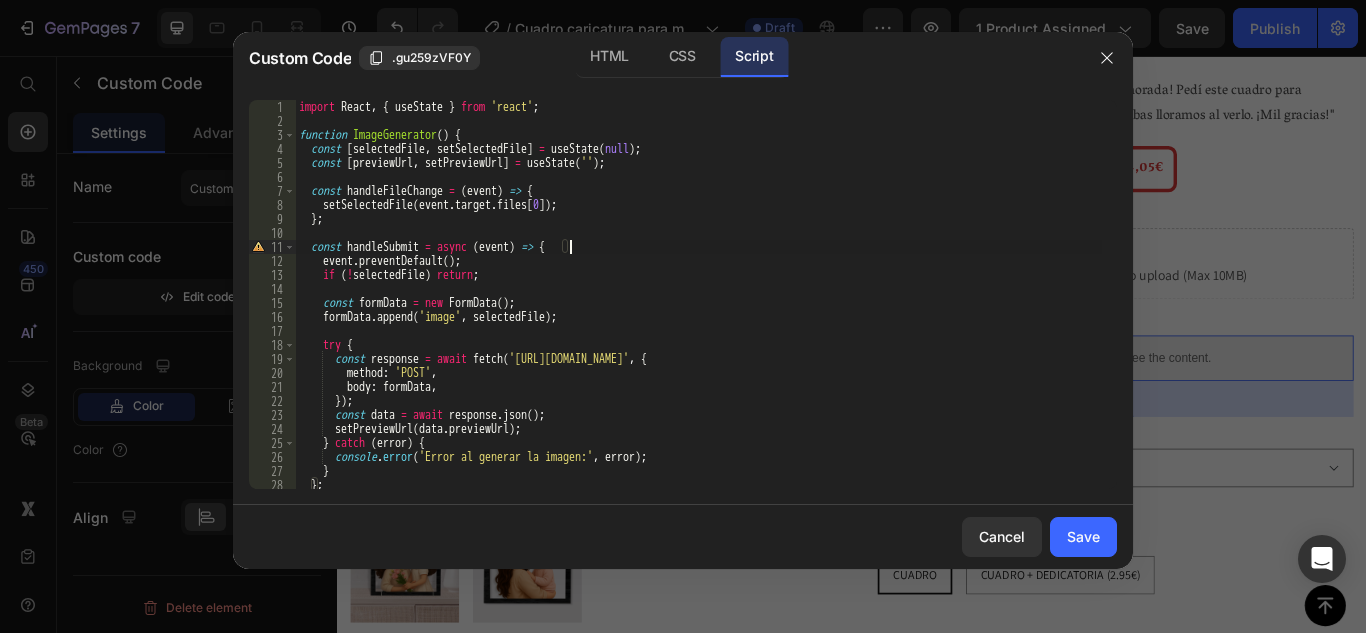 type on "export default ImageGenerator;" 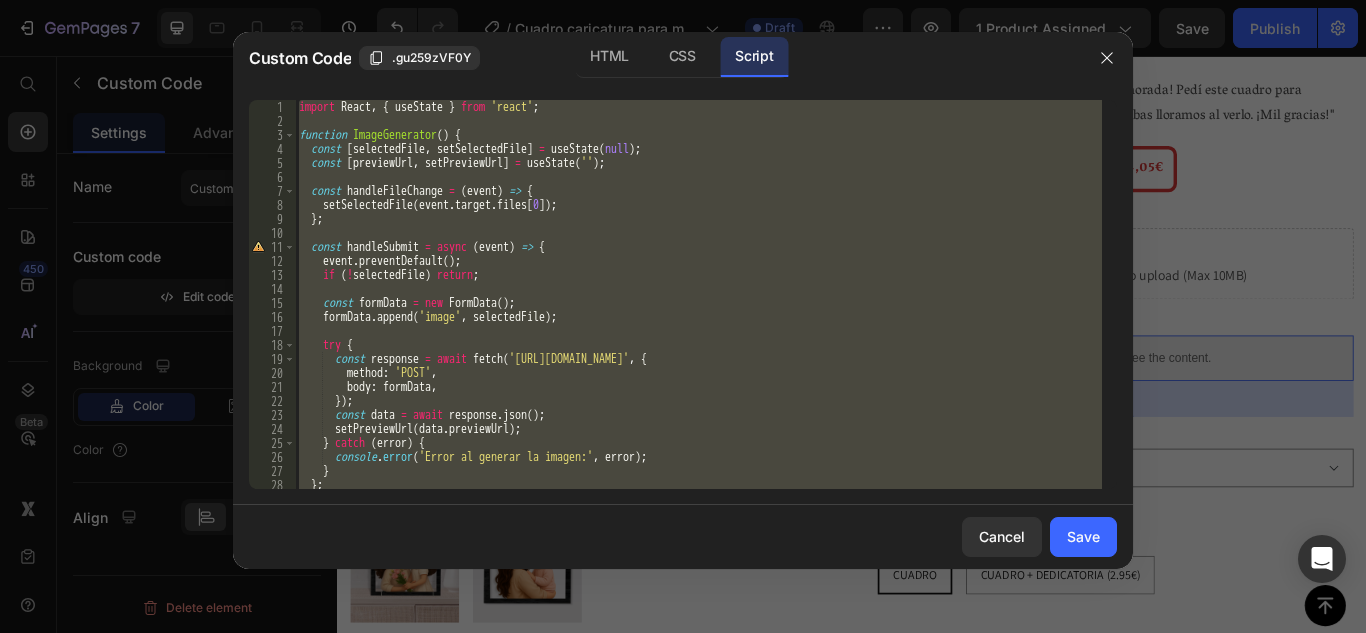 paste 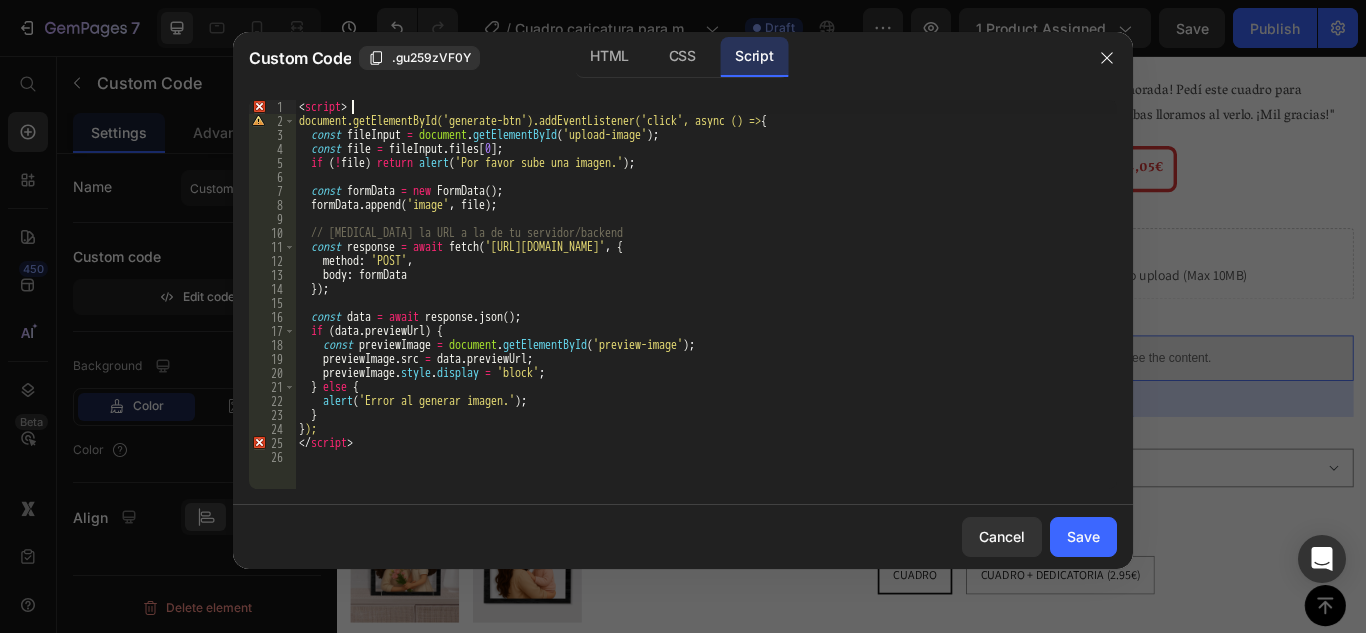click on "< script > document.getElementById('generate-btn').addEventListener('click', async () =>  {    const   fileInput   =   document . getElementById ( 'upload-image' ) ;    const   file   =   fileInput . files [ 0 ] ;    if   ( ! file )   return   alert ( 'Por favor sube una imagen.' ) ;    const   formData   =   new   FormData ( ) ;    formData . append ( 'image' ,   file ) ;    // [MEDICAL_DATA] la URL a la de tu servidor/backend    const   response   =   await   fetch ( '[URL][DOMAIN_NAME]' ,   {      method :   'POST' ,      body :   formData    }) ;    const   data   =   await   response . json ( ) ;    if   ( data . previewUrl )   {      const   previewImage   =   document . getElementById ( 'preview-image' ) ;      previewImage . src   =   data . previewUrl ;      previewImage . style . display   =   'block' ;    }   else   {      alert ( 'Error al generar imagen.' ) ;    } } ); </ script >" at bounding box center (706, 308) 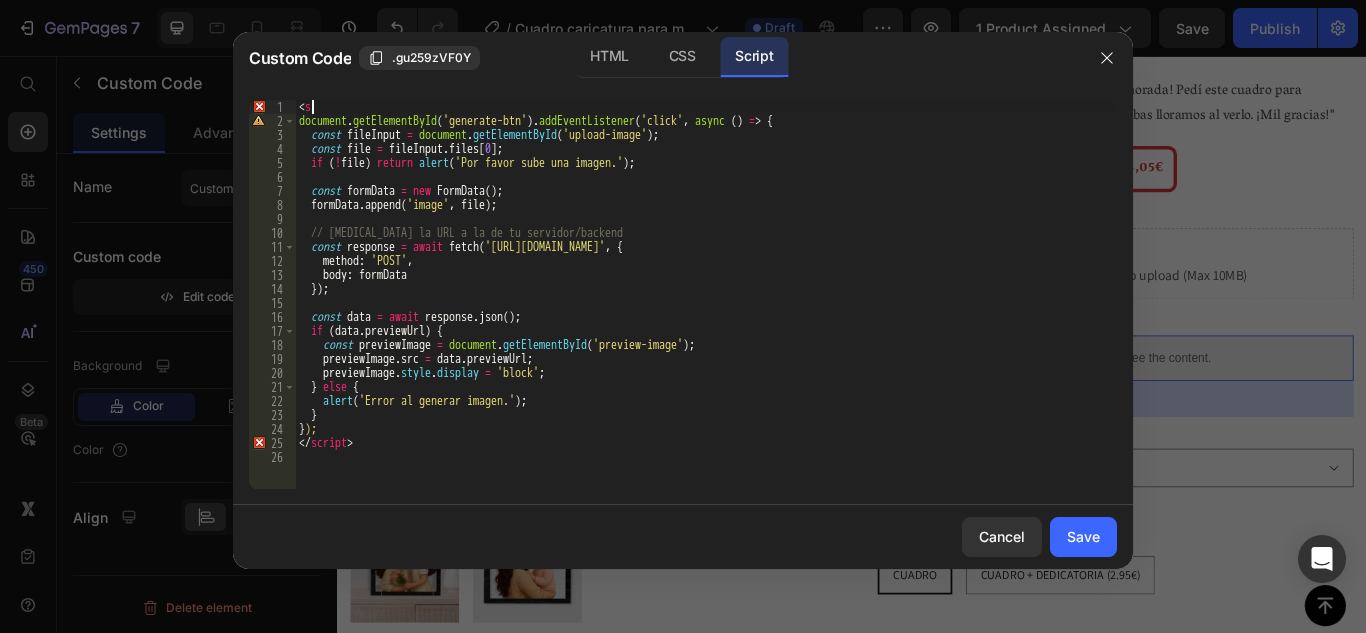 type on "<" 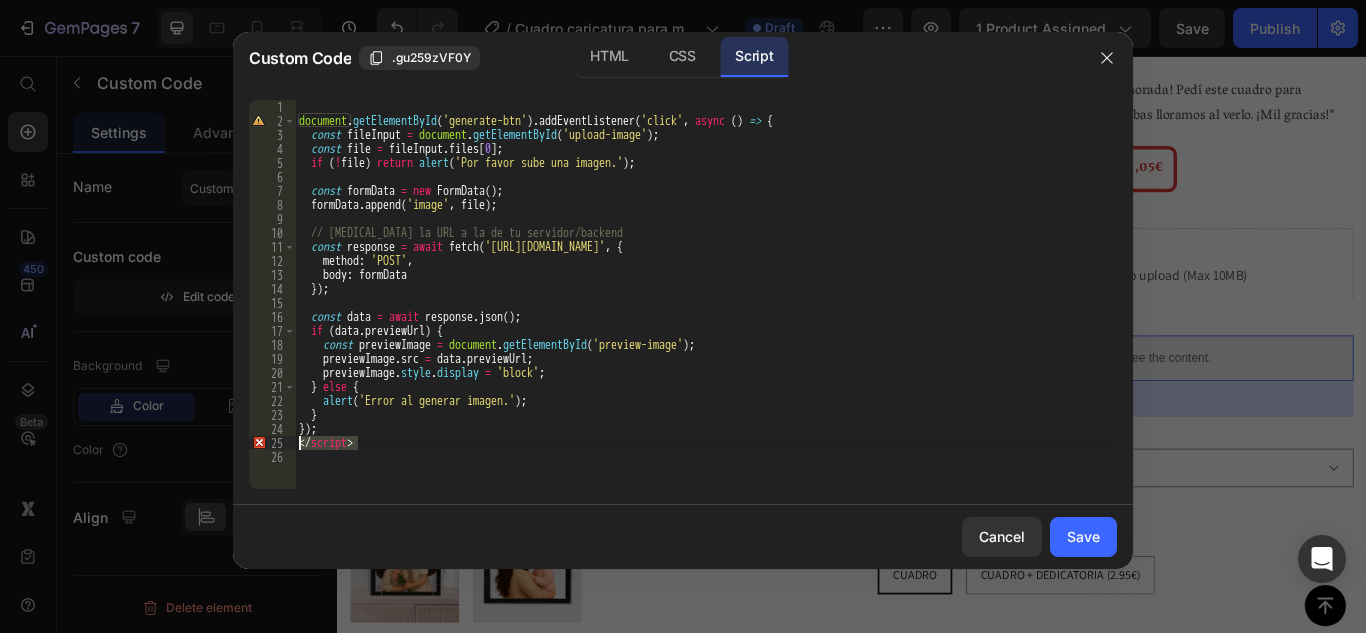 drag, startPoint x: 357, startPoint y: 450, endPoint x: 291, endPoint y: 447, distance: 66.068146 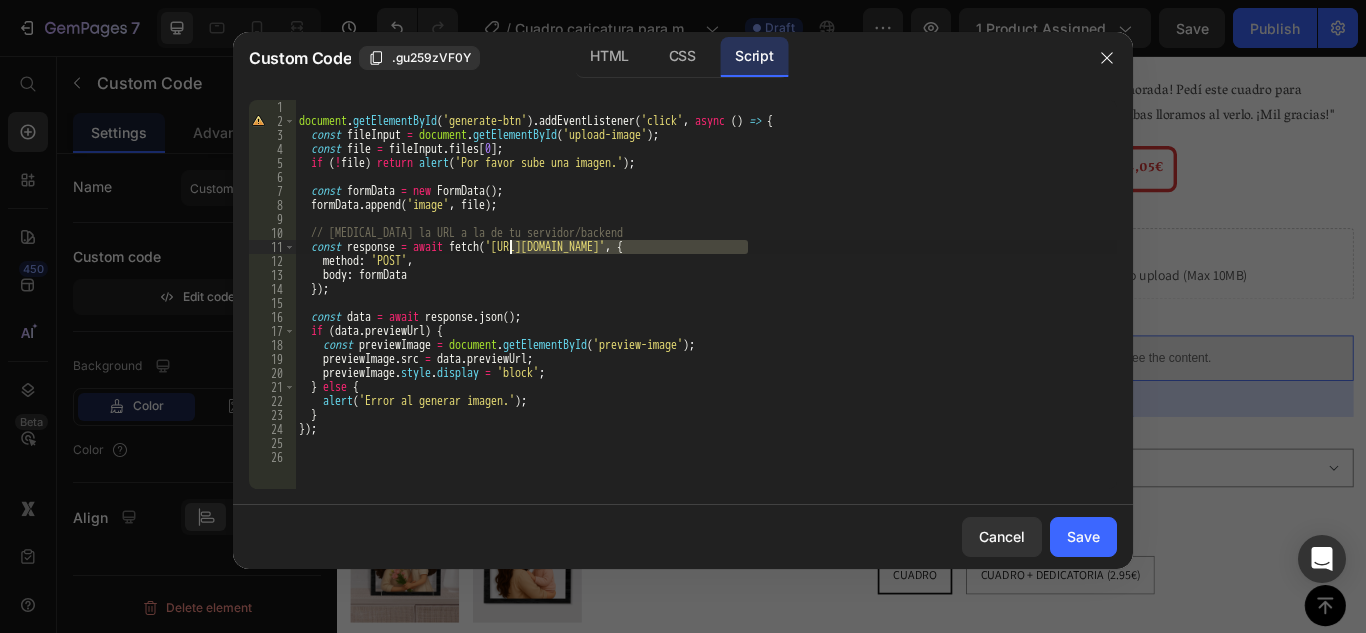 drag, startPoint x: 751, startPoint y: 247, endPoint x: 513, endPoint y: 247, distance: 238 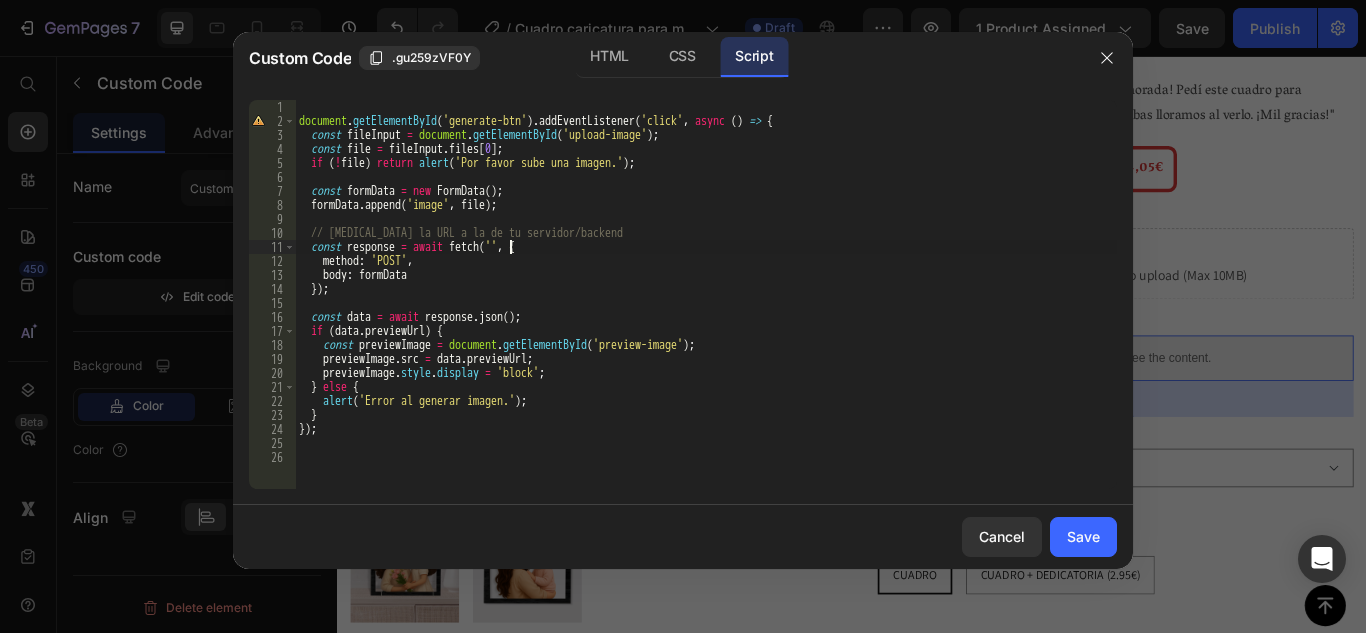 scroll, scrollTop: 0, scrollLeft: 18, axis: horizontal 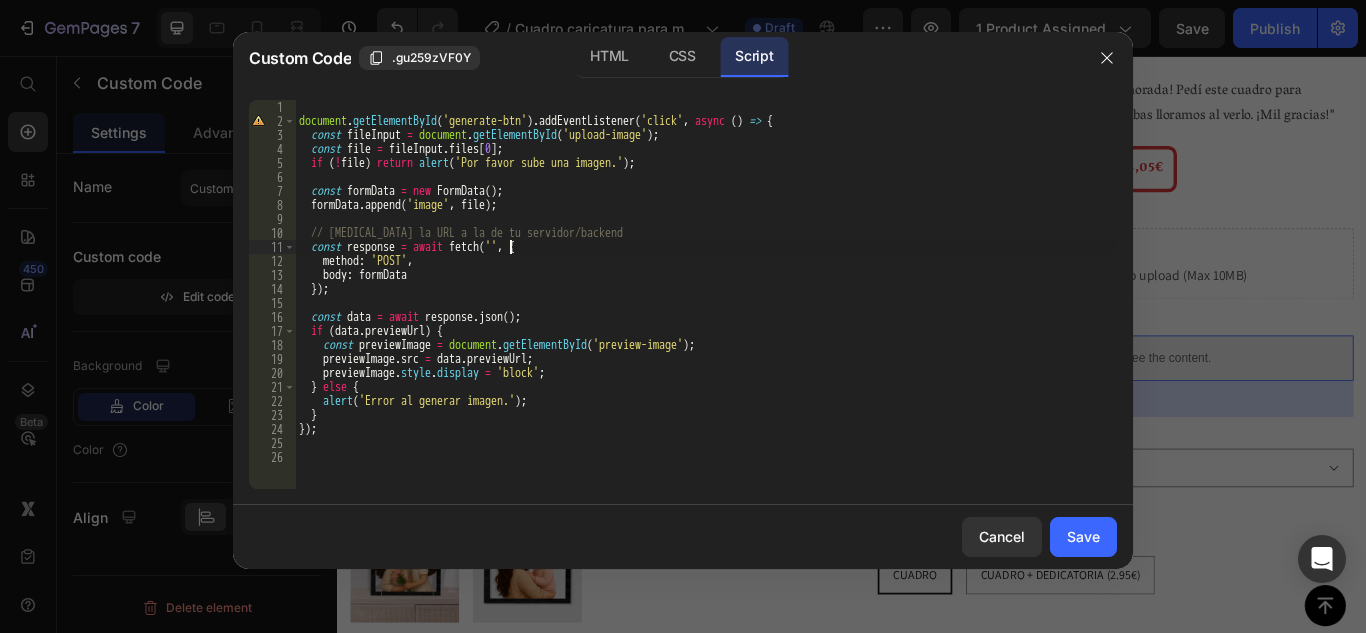 paste on "[URL][DOMAIN_NAME]" 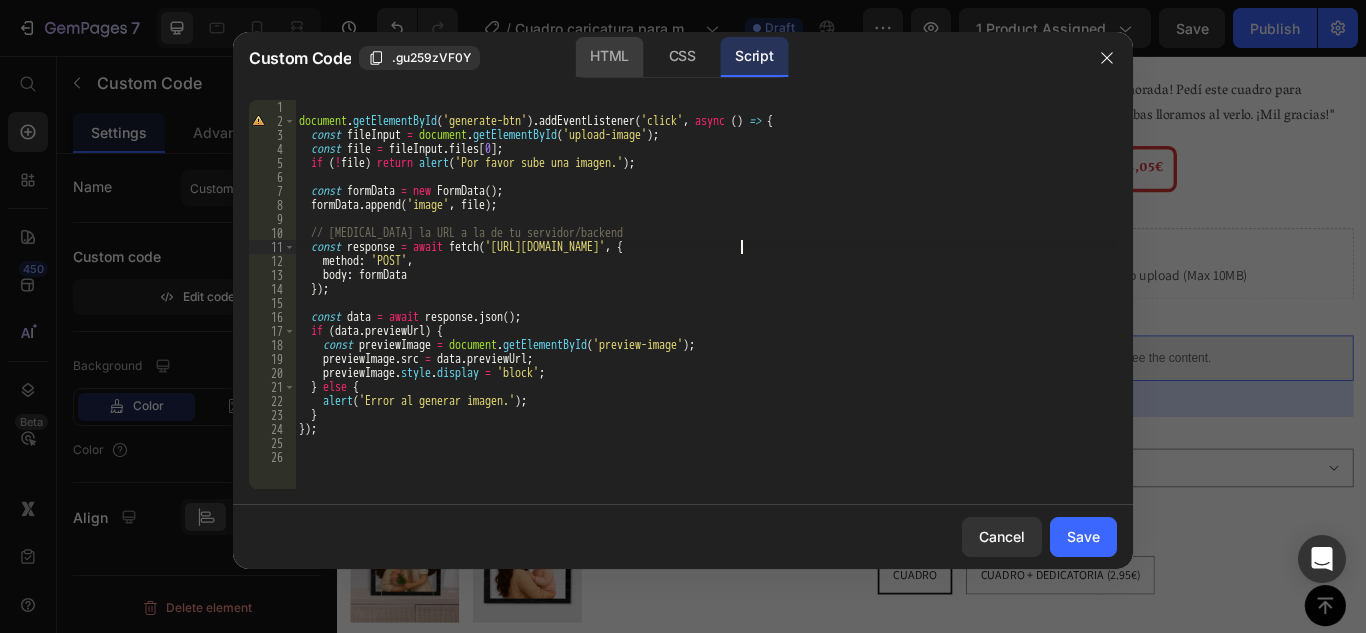 type on "const response = await fetch('[URL][DOMAIN_NAME]', {" 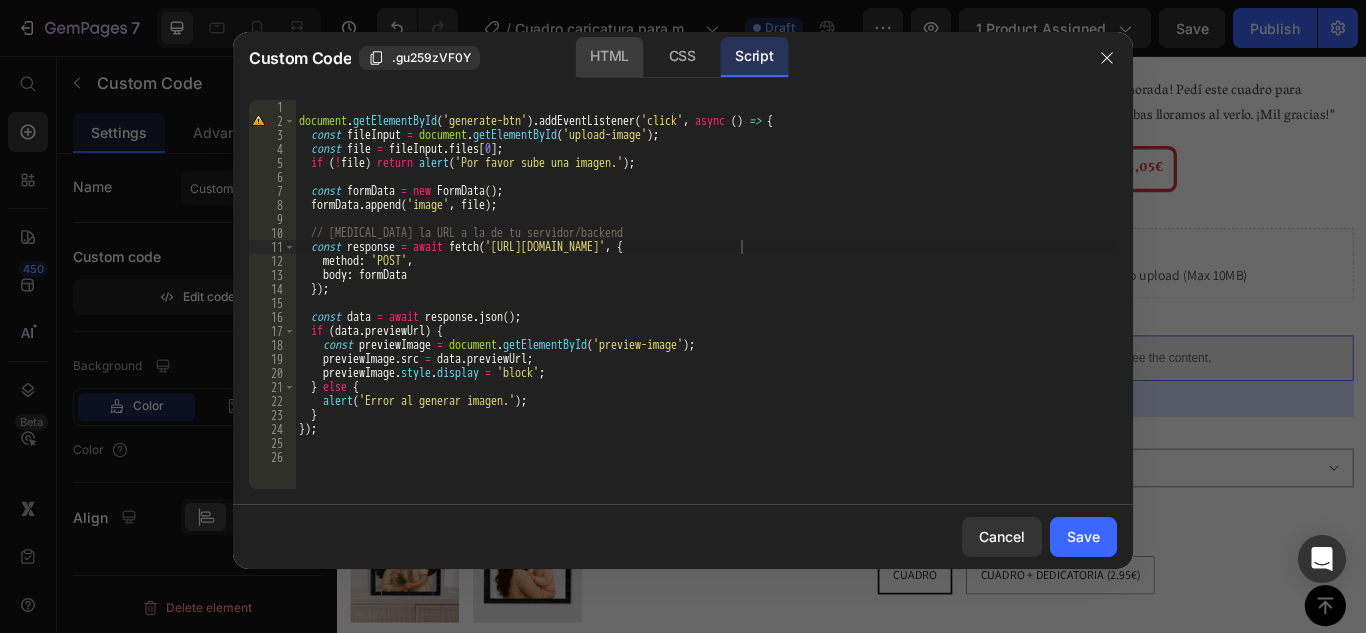 click on "HTML" 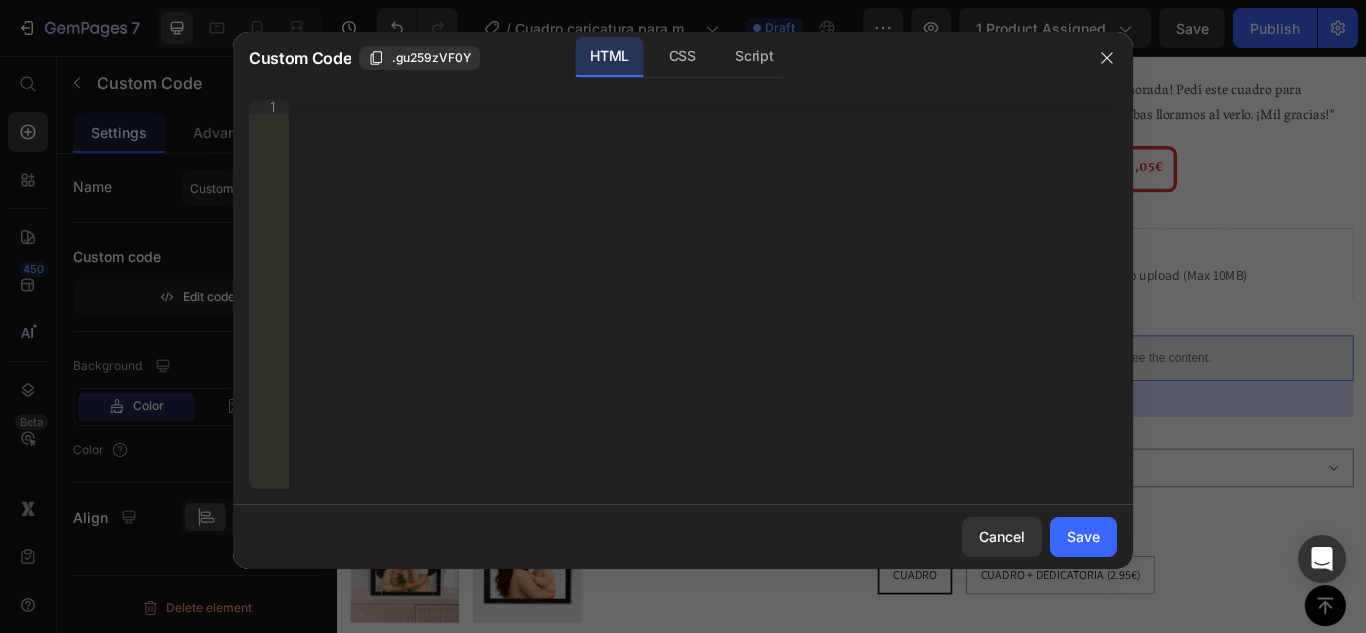 type 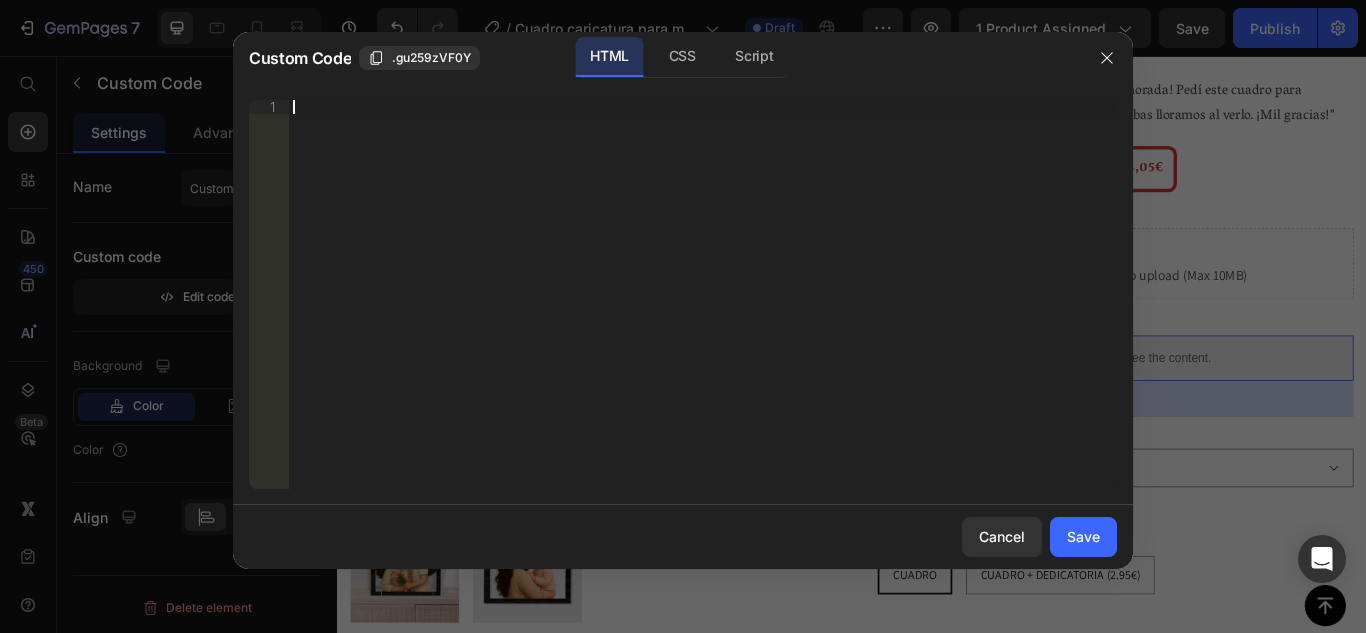 click on "Insert the 3rd-party installation code, HTML code, or Liquid code to display custom content." at bounding box center [663, 106] 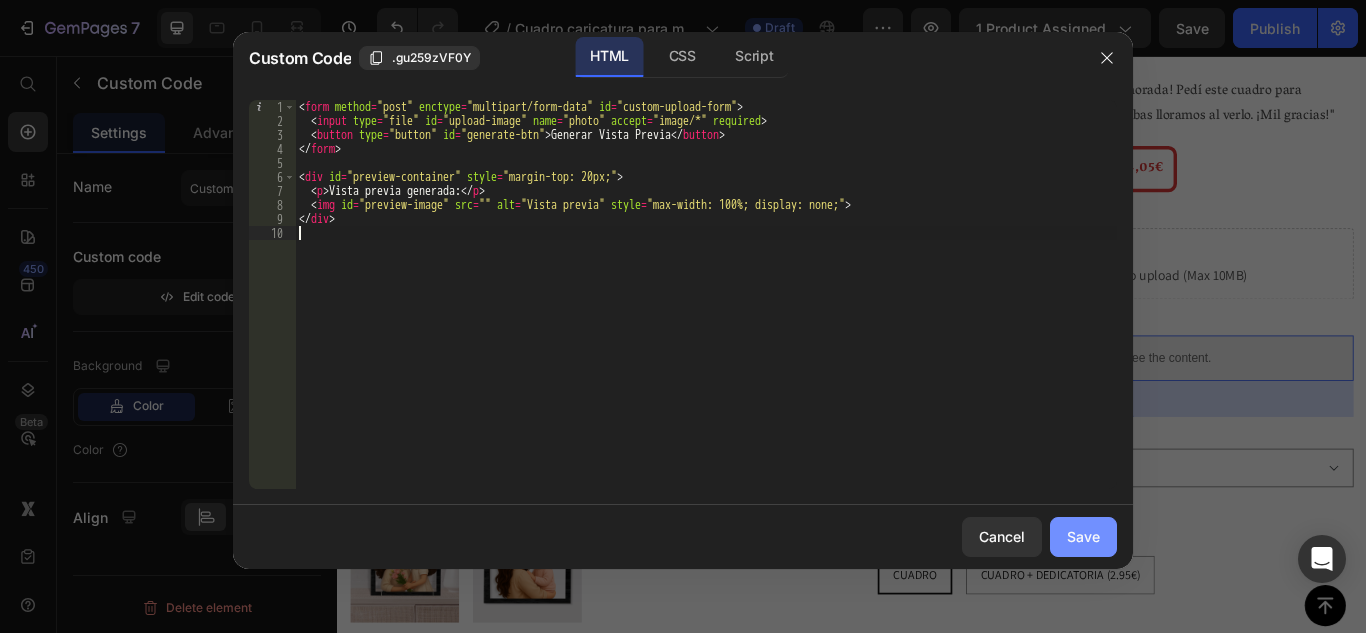 click on "Save" at bounding box center (1083, 536) 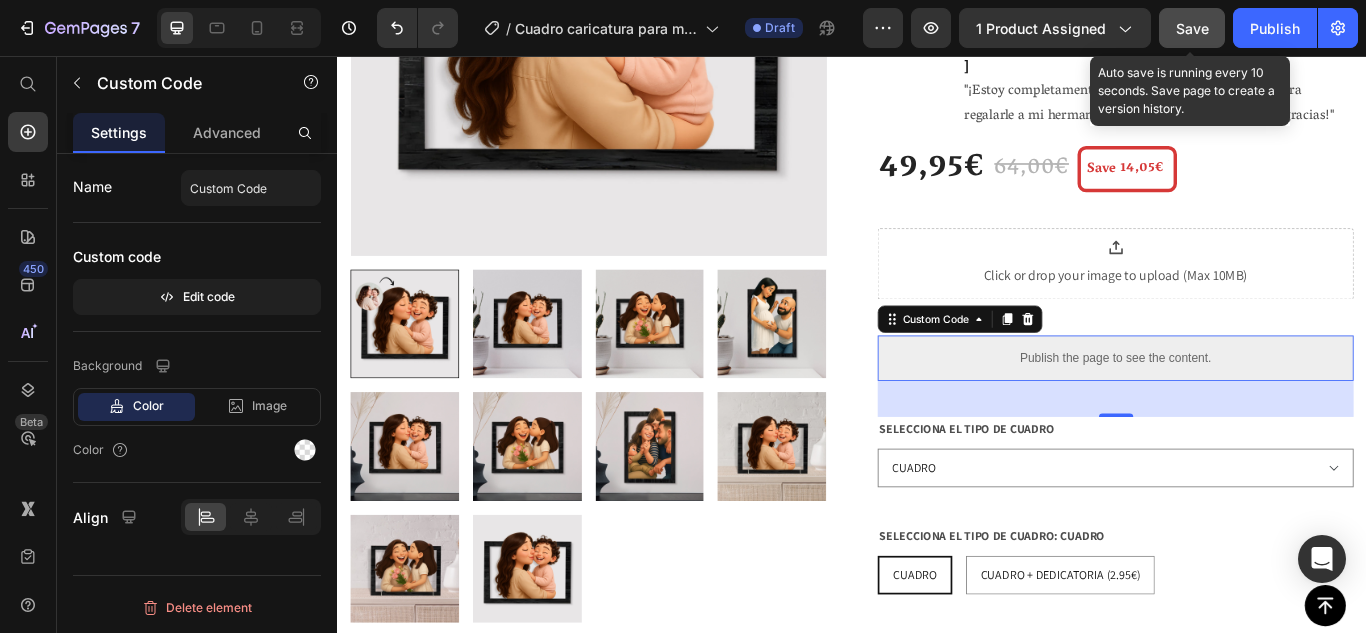 click on "Save" at bounding box center (1192, 28) 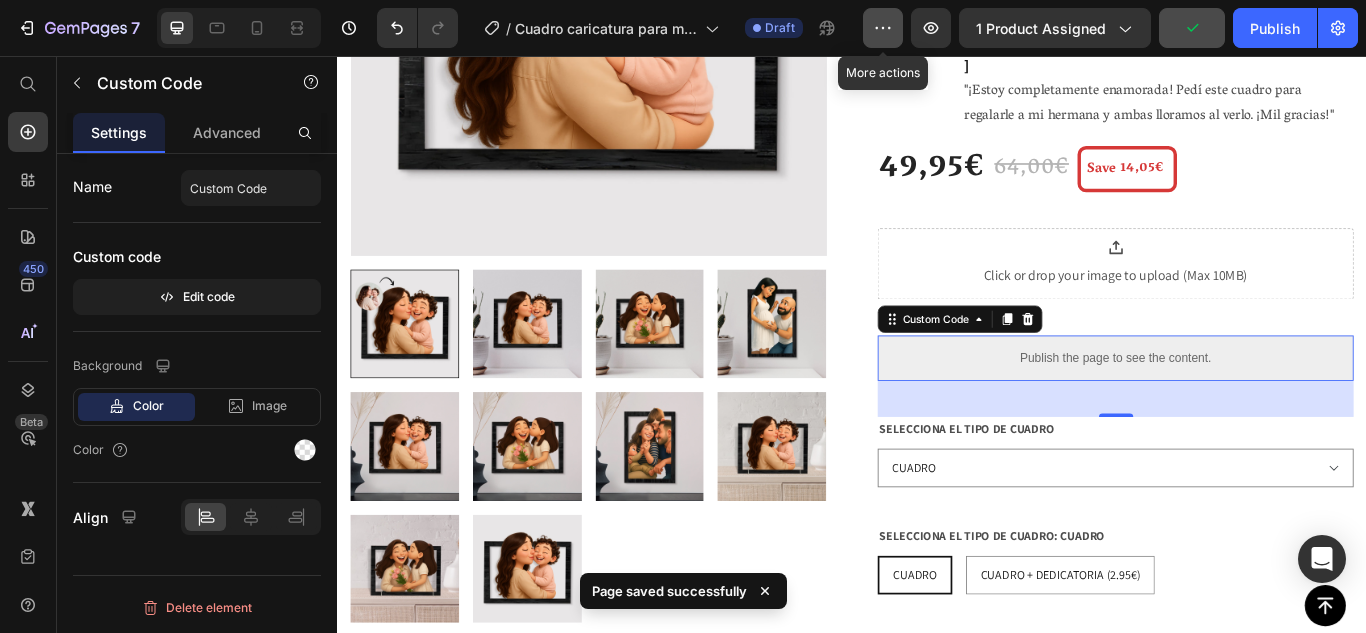 click 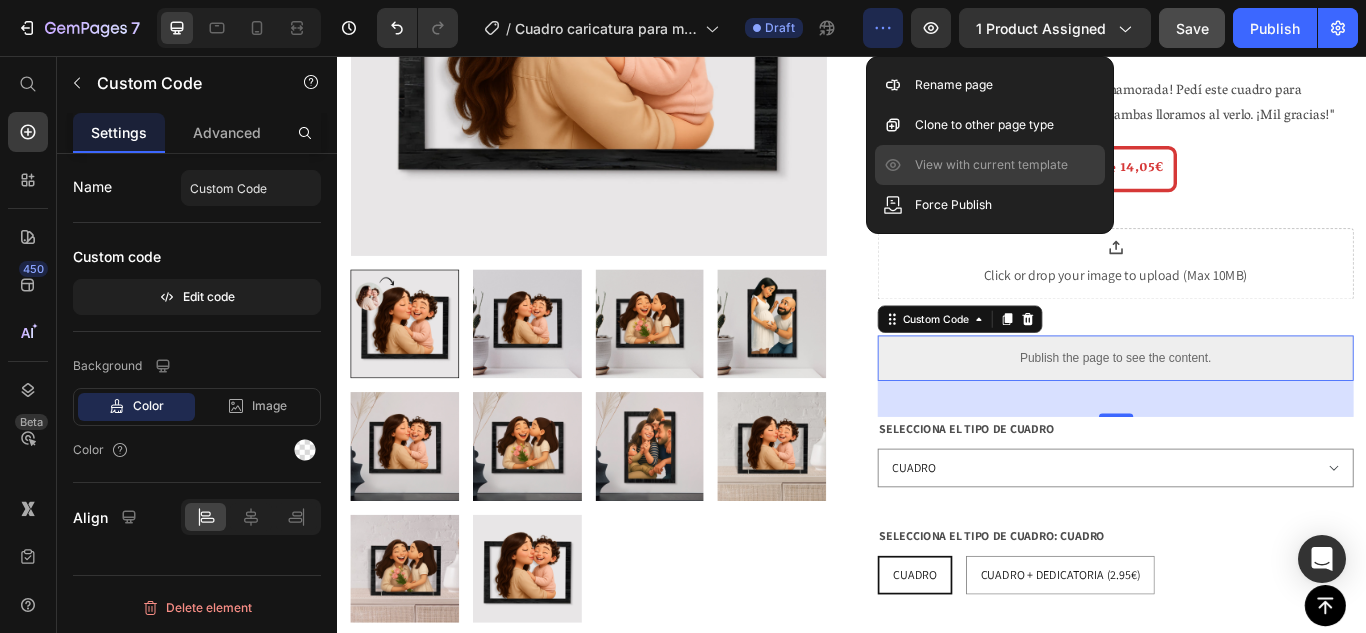 click on "View with current template" at bounding box center [991, 165] 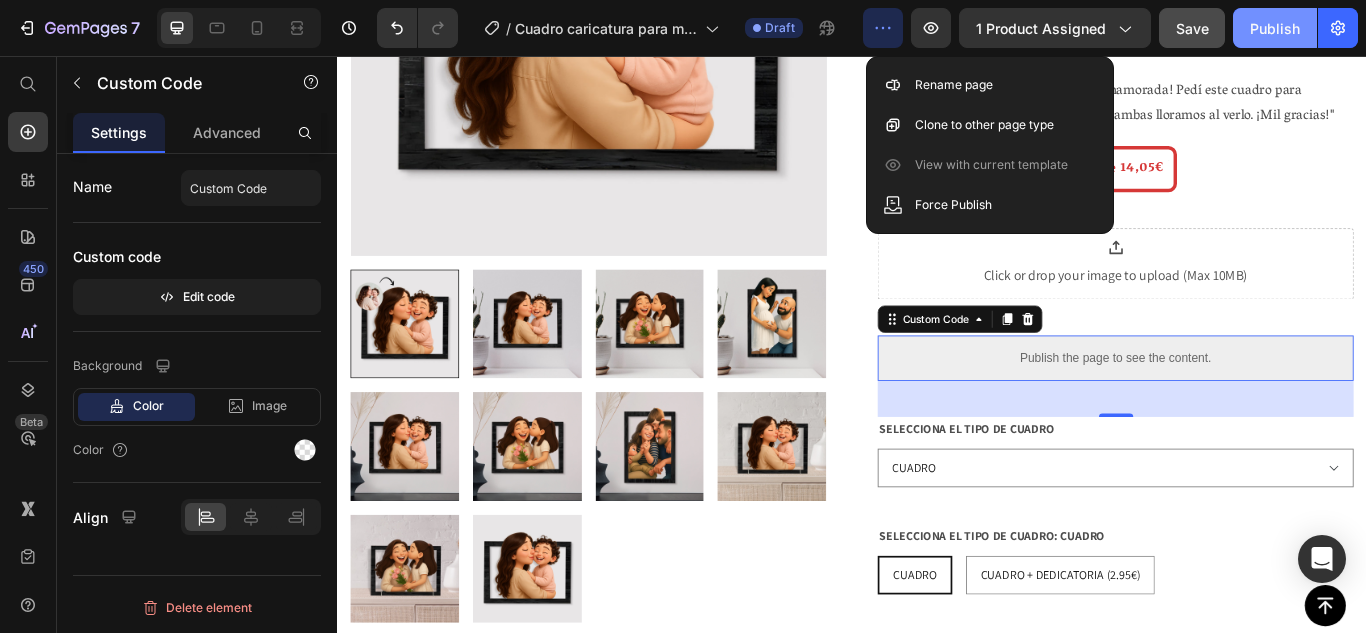 click on "Publish" at bounding box center [1275, 28] 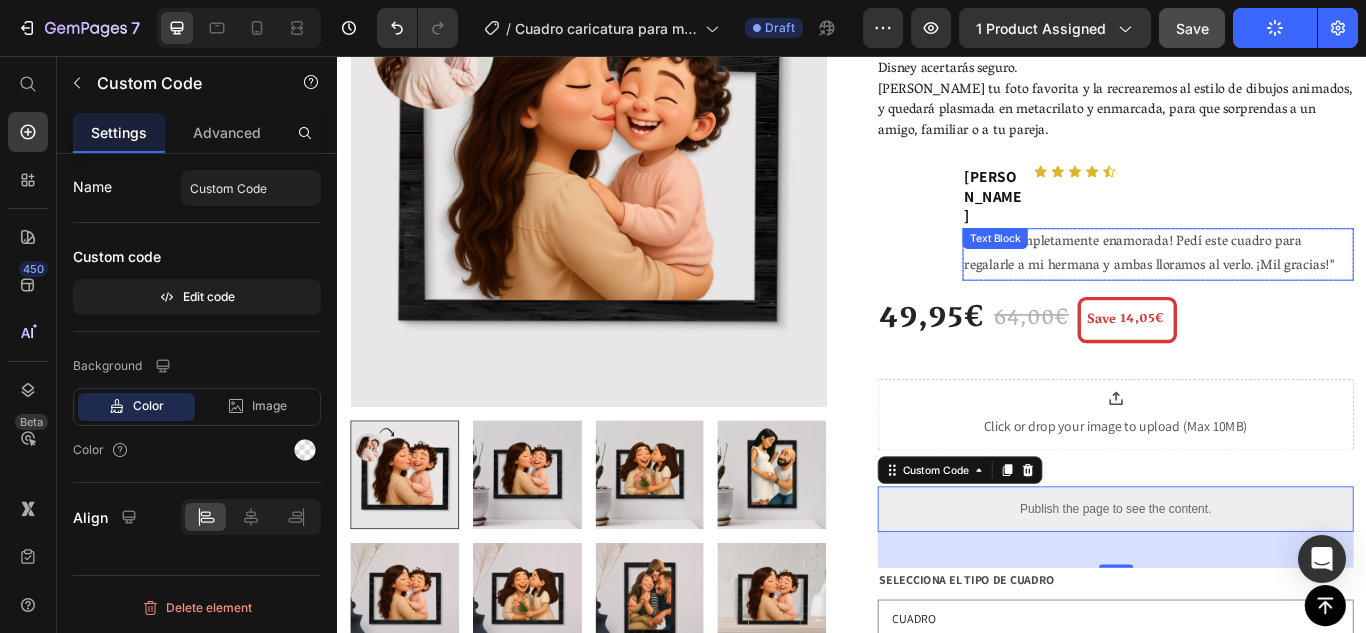 scroll, scrollTop: 256, scrollLeft: 0, axis: vertical 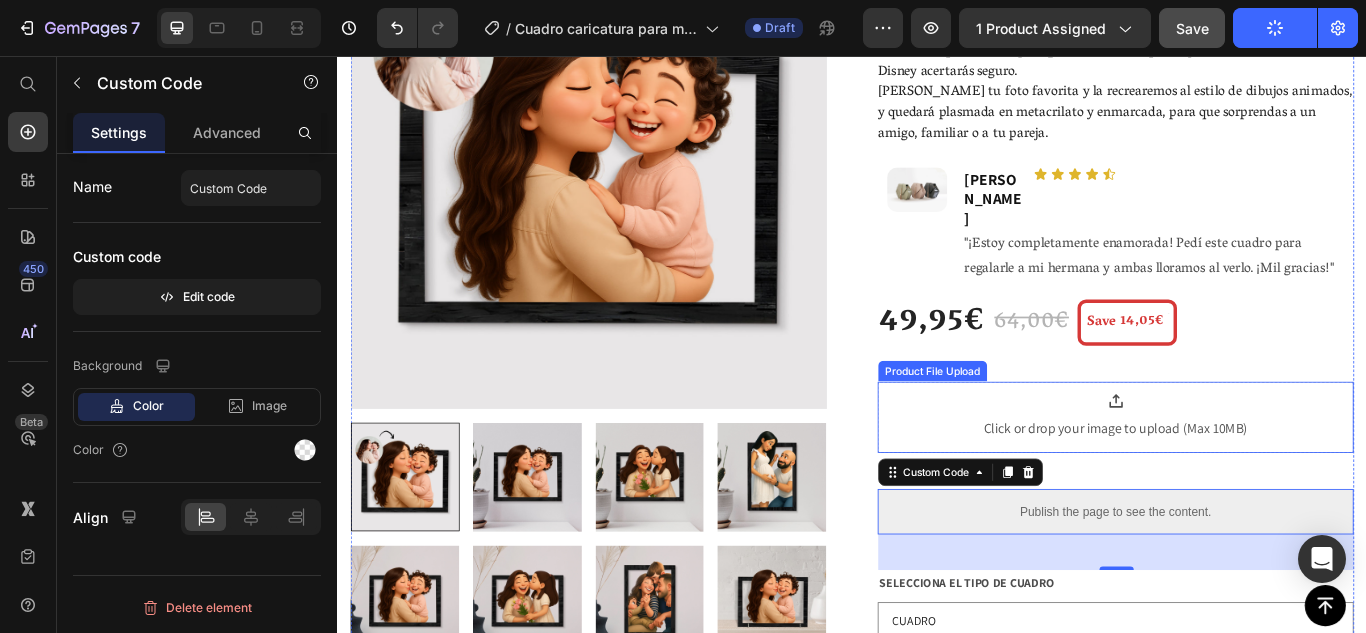 click on "Click or drop your image to upload (Max 10MB)" at bounding box center [1244, 477] 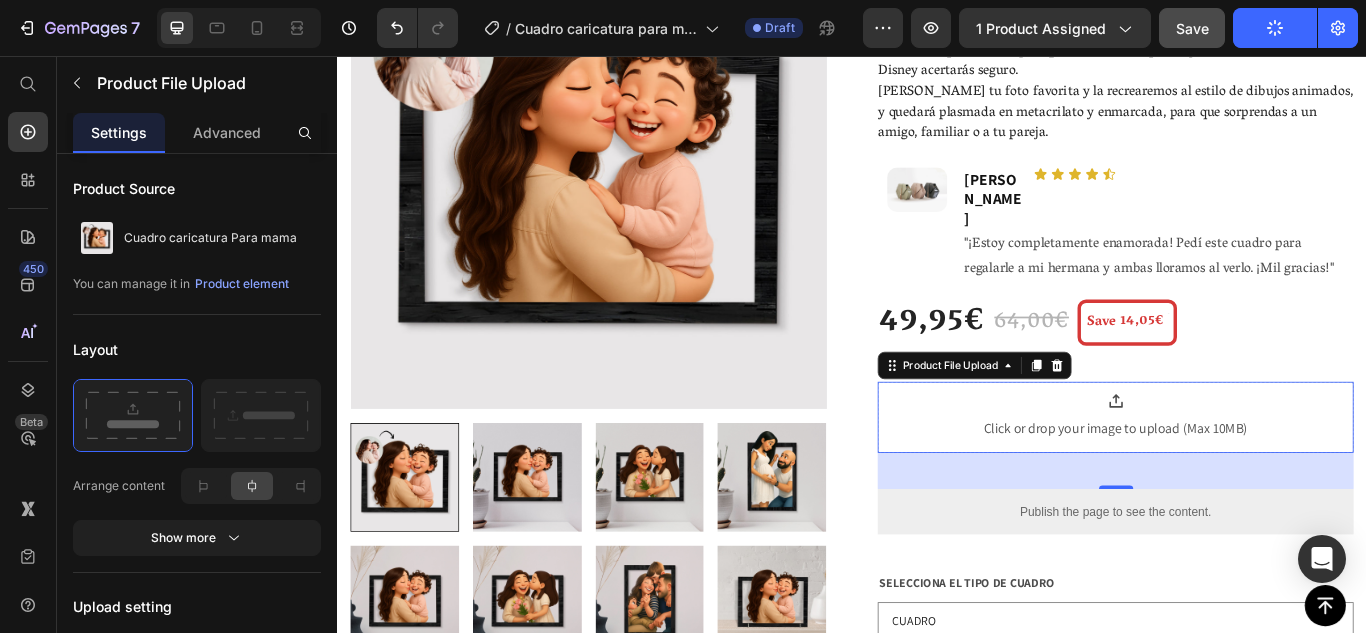 click 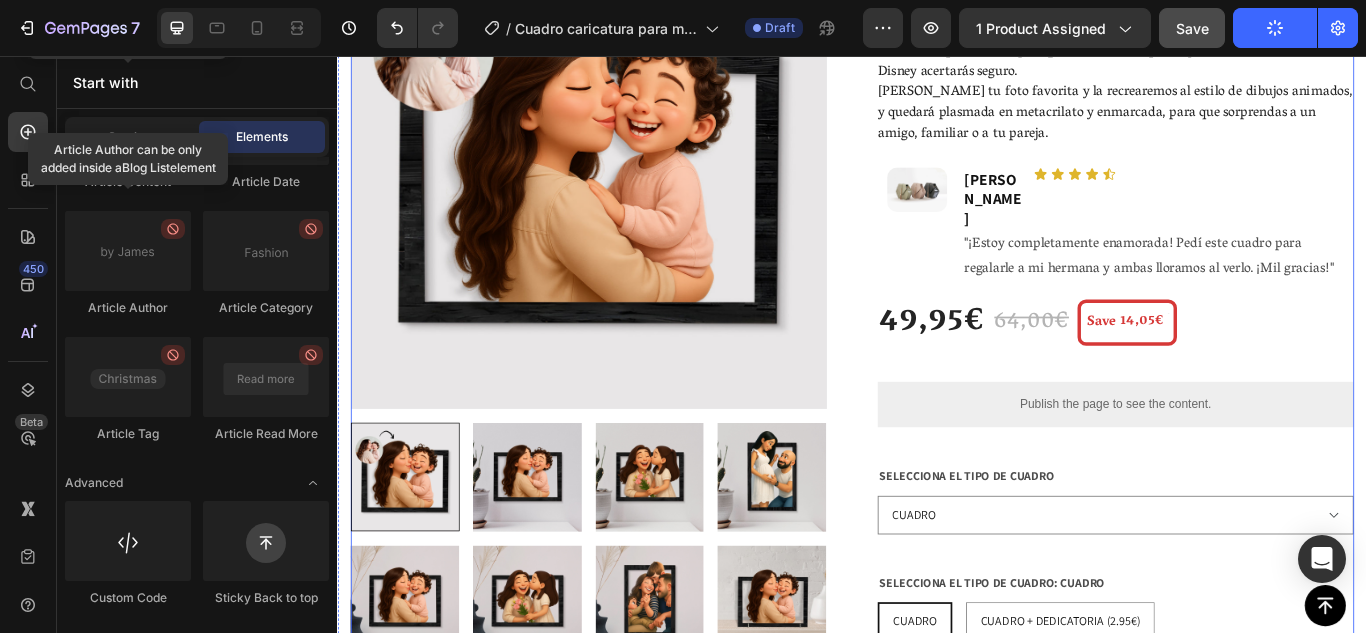 scroll, scrollTop: 454, scrollLeft: 0, axis: vertical 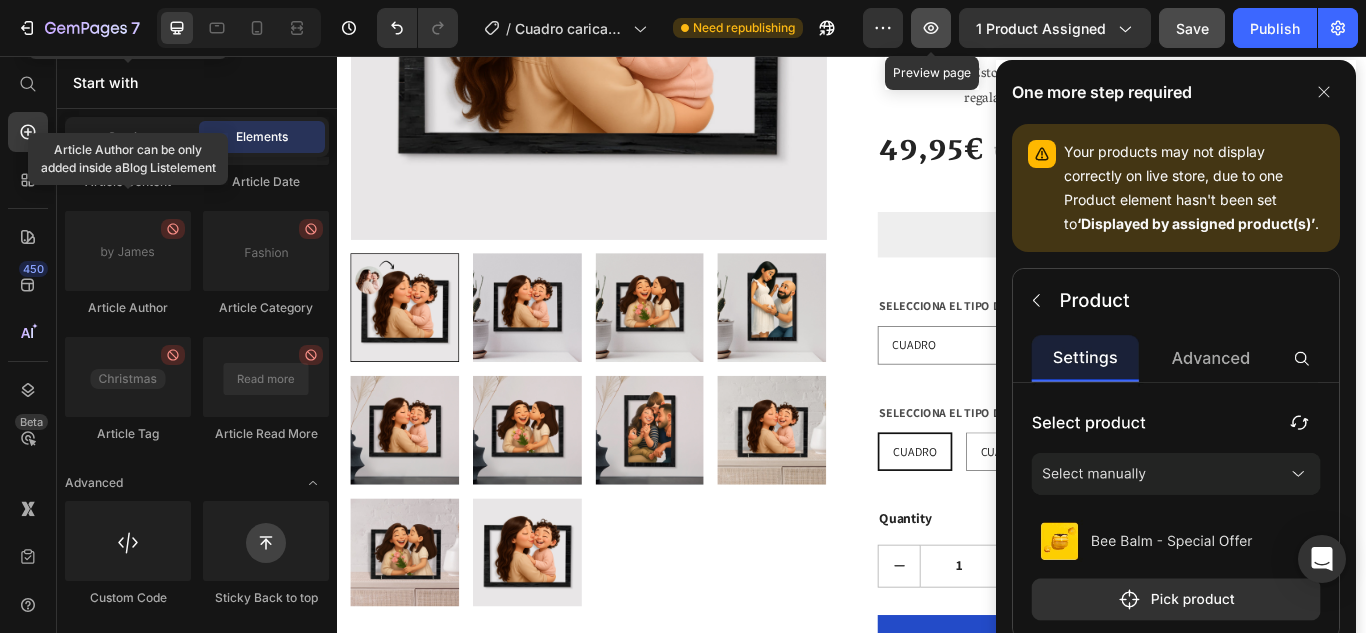 click 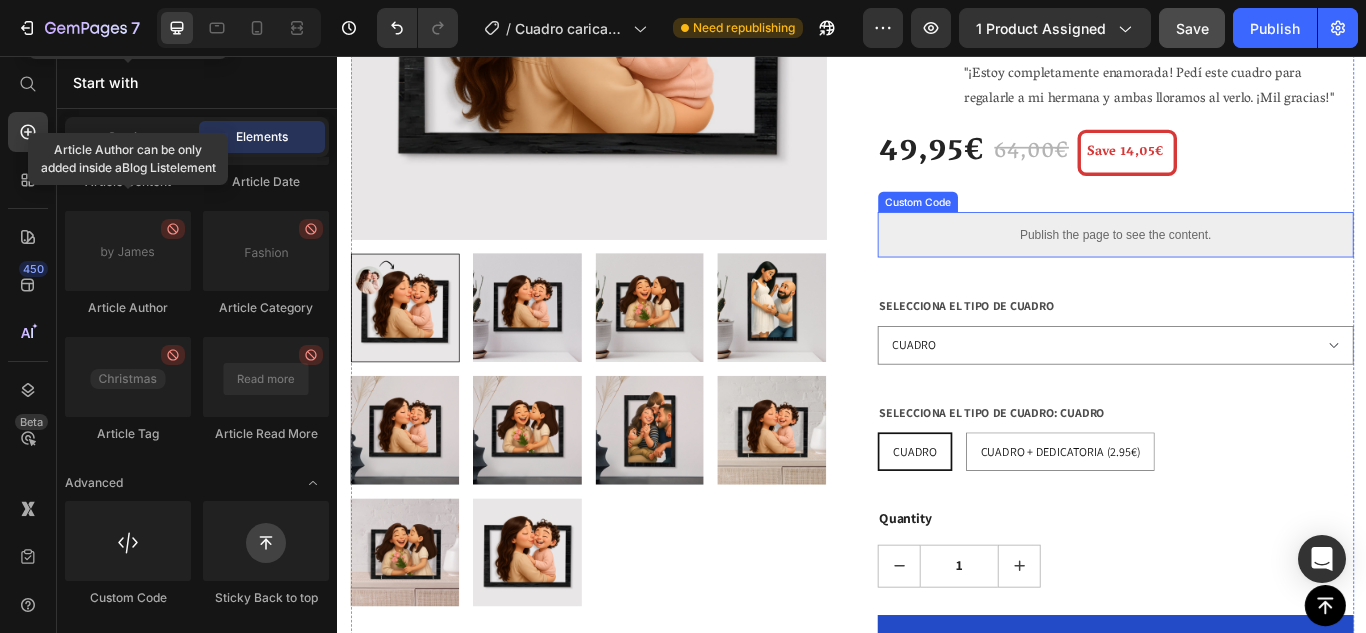 click on "Publish the page to see the content." at bounding box center (1244, 264) 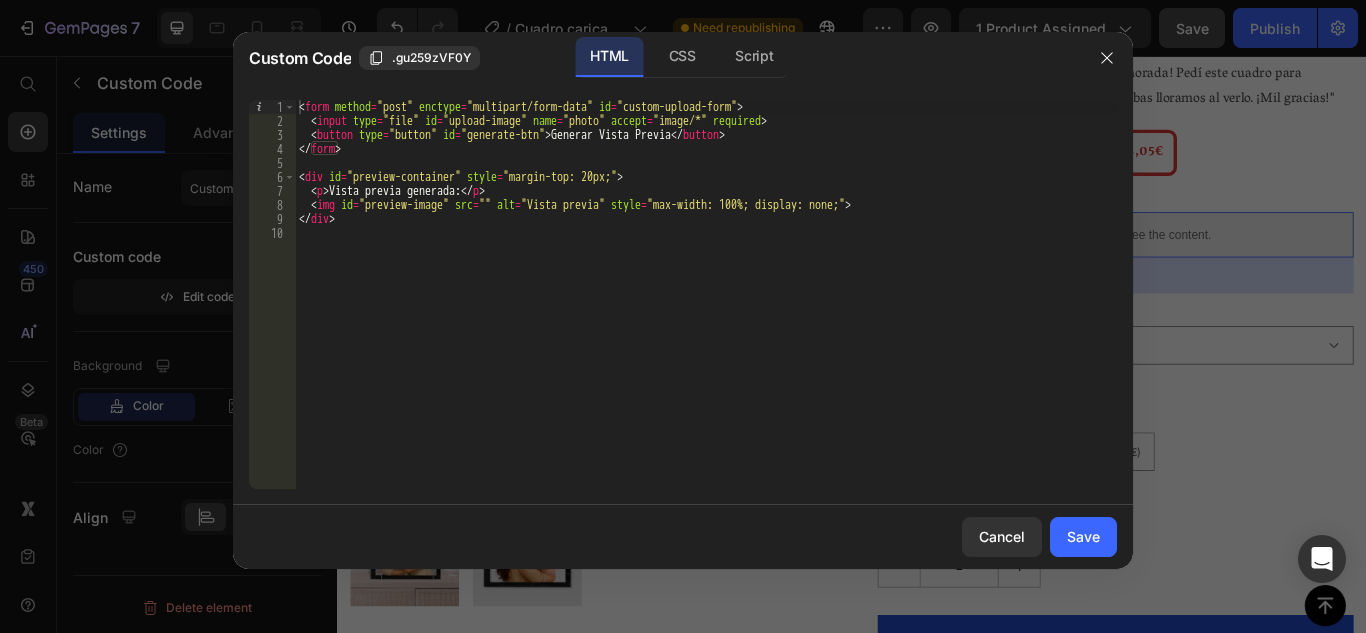click on "< form   method = "post"   enctype = "multipart/form-data"   id = "custom-upload-form" >    < input   type = "file"   id = "upload-image"   name = "photo"   accept = "image/*"   required >    < button   type = "button"   id = "generate-btn" > Generar Vista Previa </ button > </ form > < div   id = "preview-container"   style = "margin-top: 20px;" >    < p > Vista previa generada: </ p >    < img   id = "preview-image"   src = ""   alt = "Vista previa"   style = "max-width: 100%; display: none;" > </ div >" at bounding box center (706, 308) 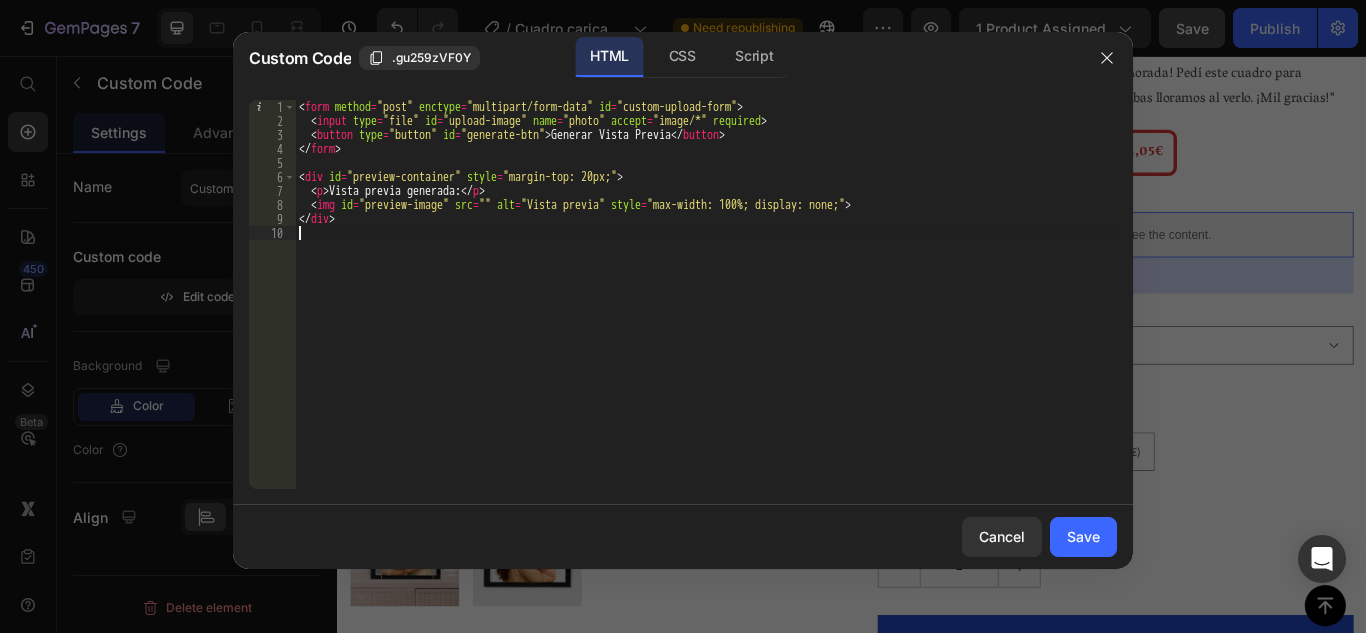 type on "</div>" 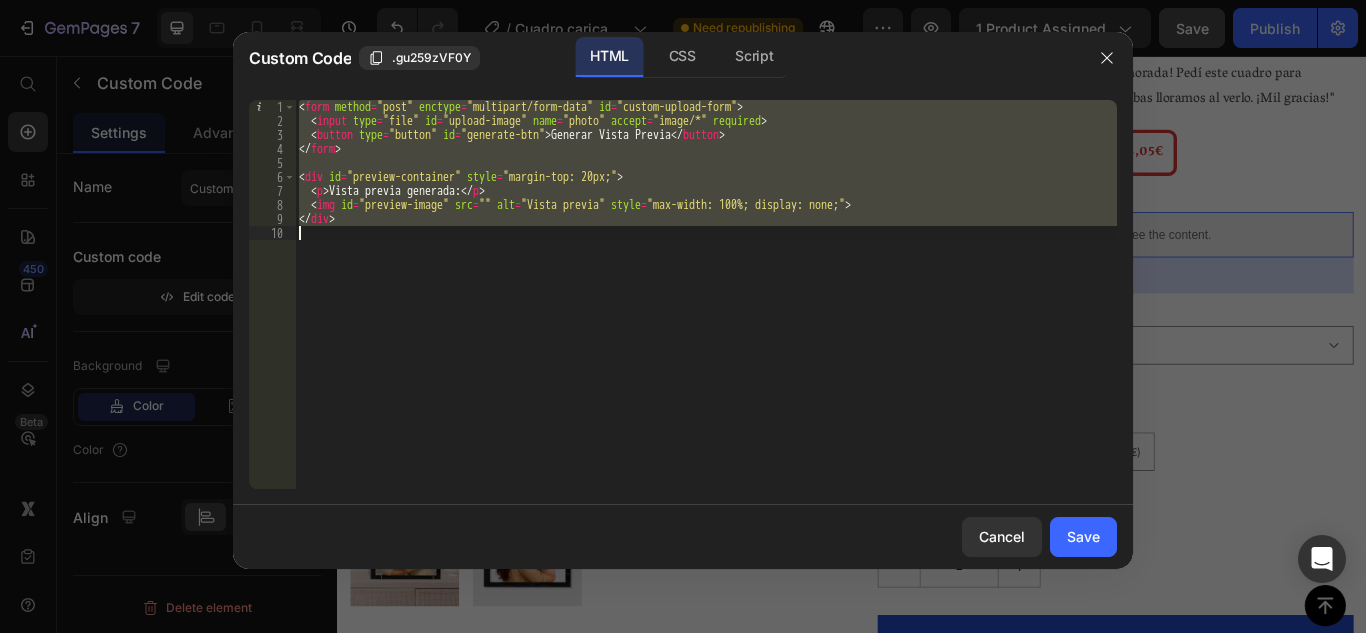 paste 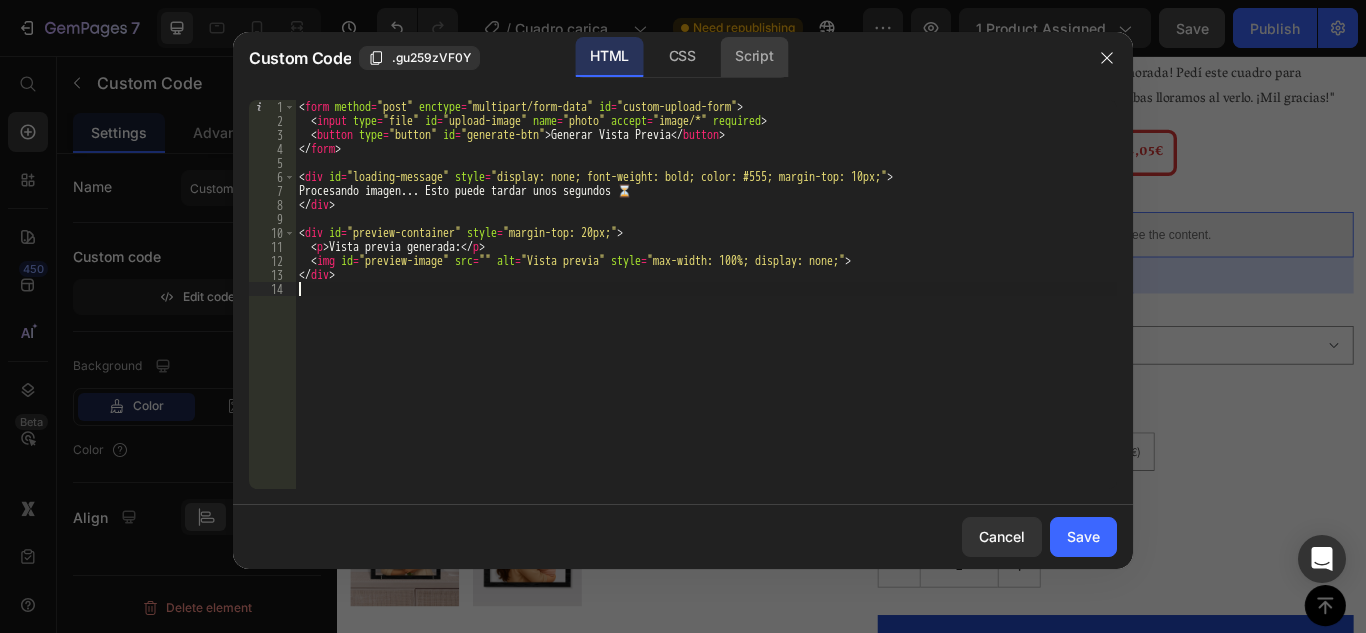 click on "Script" 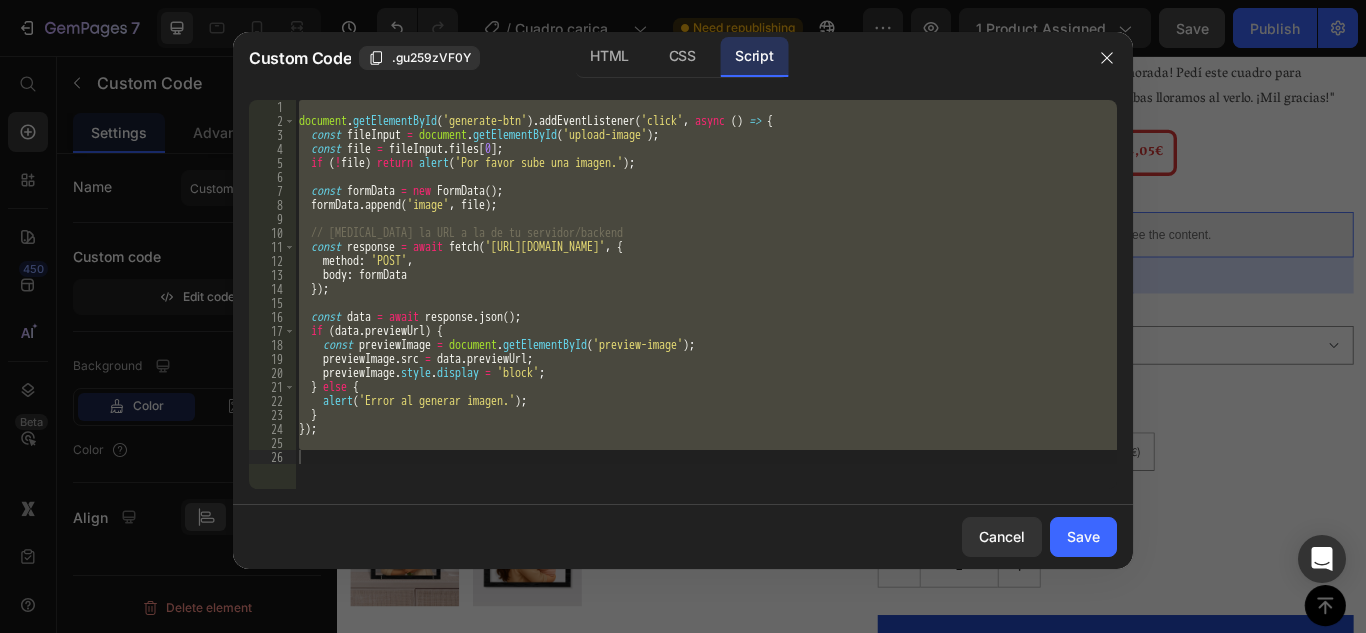 click on "document . getElementById ( 'generate-btn' ) . addEventListener ( 'click' ,   async   ( )   =>   {    const   fileInput   =   document . getElementById ( 'upload-image' ) ;    const   file   =   fileInput . files [ 0 ] ;    if   ( ! file )   return   alert ( 'Por favor sube una imagen.' ) ;    const   formData   =   new   FormData ( ) ;    formData . append ( 'image' ,   file ) ;    // [MEDICAL_DATA] la URL a la de tu servidor/backend    const   response   =   await   fetch ( '[URL][DOMAIN_NAME]' ,   {      method :   'POST' ,      body :   formData    }) ;    const   data   =   await   response . json ( ) ;    if   ( data . previewUrl )   {      const   previewImage   =   document . getElementById ( 'preview-image' ) ;      previewImage . src   =   data . previewUrl ;      previewImage . style . display   =   'block' ;    }   else   {      alert ( 'Error al generar imagen.' ) ;    } }) ;" at bounding box center [706, 294] 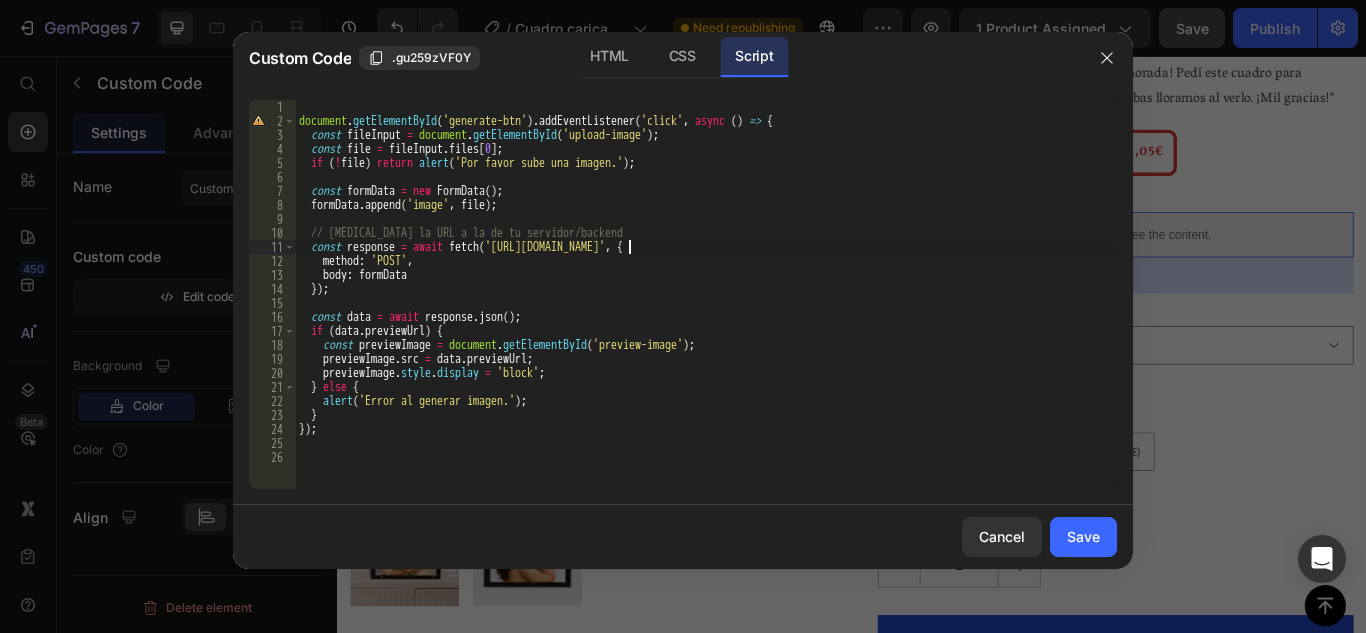 click on "document . getElementById ( 'generate-btn' ) . addEventListener ( 'click' ,   async   ( )   =>   {    const   fileInput   =   document . getElementById ( 'upload-image' ) ;    const   file   =   fileInput . files [ 0 ] ;    if   ( ! file )   return   alert ( 'Por favor sube una imagen.' ) ;    const   formData   =   new   FormData ( ) ;    formData . append ( 'image' ,   file ) ;    // [MEDICAL_DATA] la URL a la de tu servidor/backend    const   response   =   await   fetch ( '[URL][DOMAIN_NAME]' ,   {      method :   'POST' ,      body :   formData    }) ;    const   data   =   await   response . json ( ) ;    if   ( data . previewUrl )   {      const   previewImage   =   document . getElementById ( 'preview-image' ) ;      previewImage . src   =   data . previewUrl ;      previewImage . style . display   =   'block' ;    }   else   {      alert ( 'Error al generar imagen.' ) ;    } }) ;" at bounding box center (706, 308) 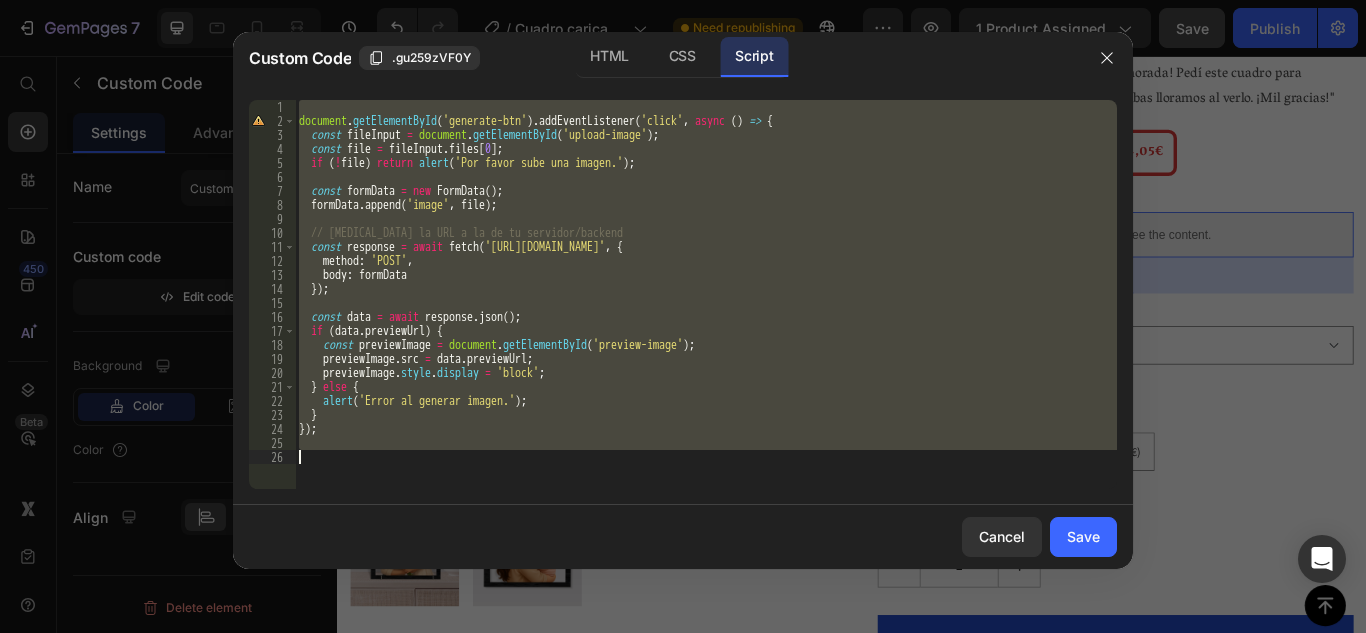 paste 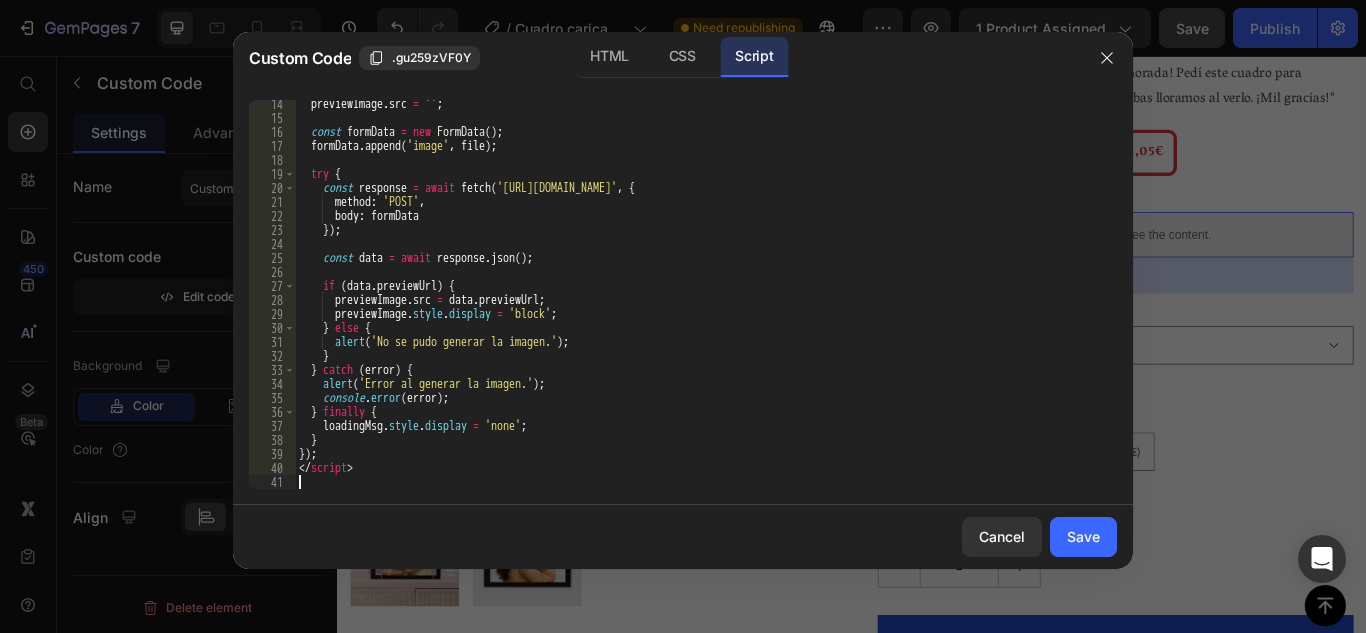 scroll, scrollTop: 185, scrollLeft: 0, axis: vertical 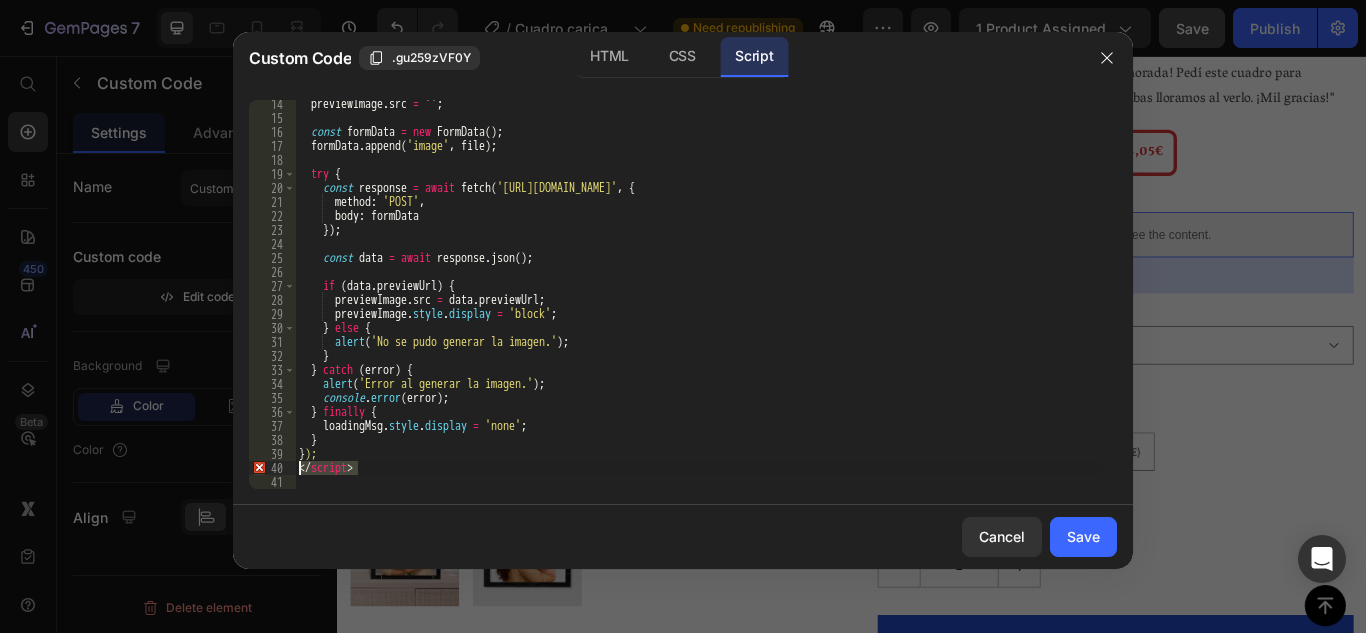 drag, startPoint x: 412, startPoint y: 470, endPoint x: 275, endPoint y: 475, distance: 137.09122 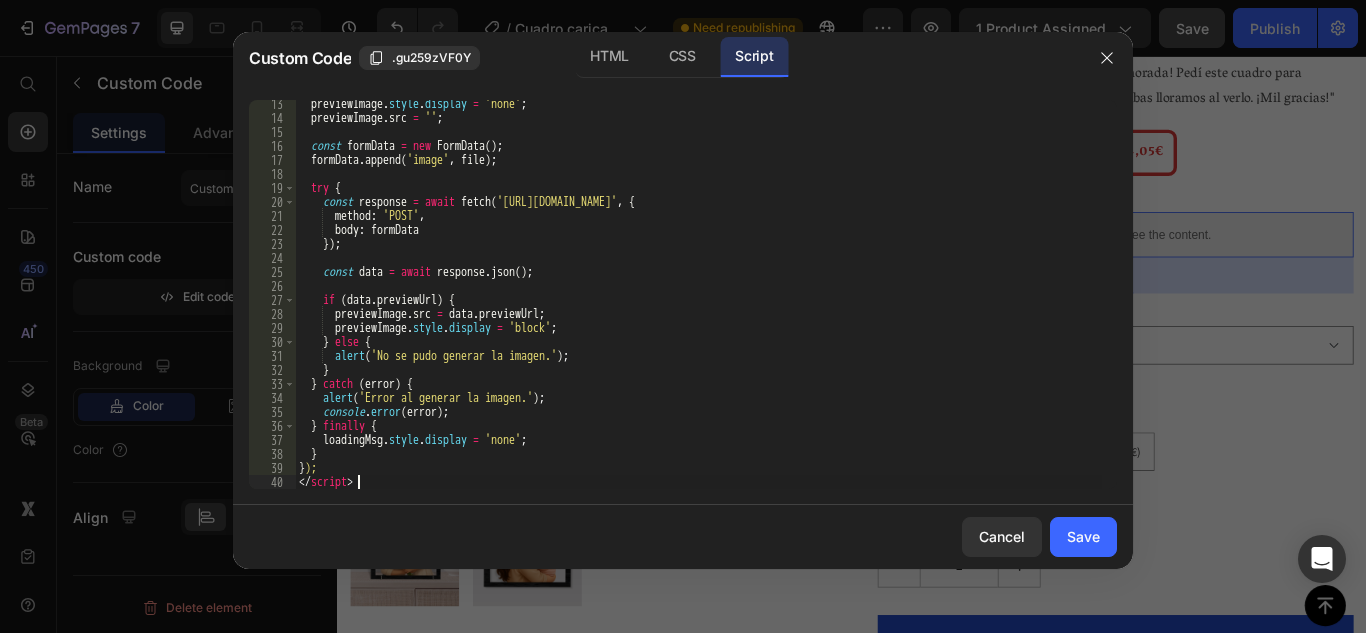 scroll, scrollTop: 171, scrollLeft: 0, axis: vertical 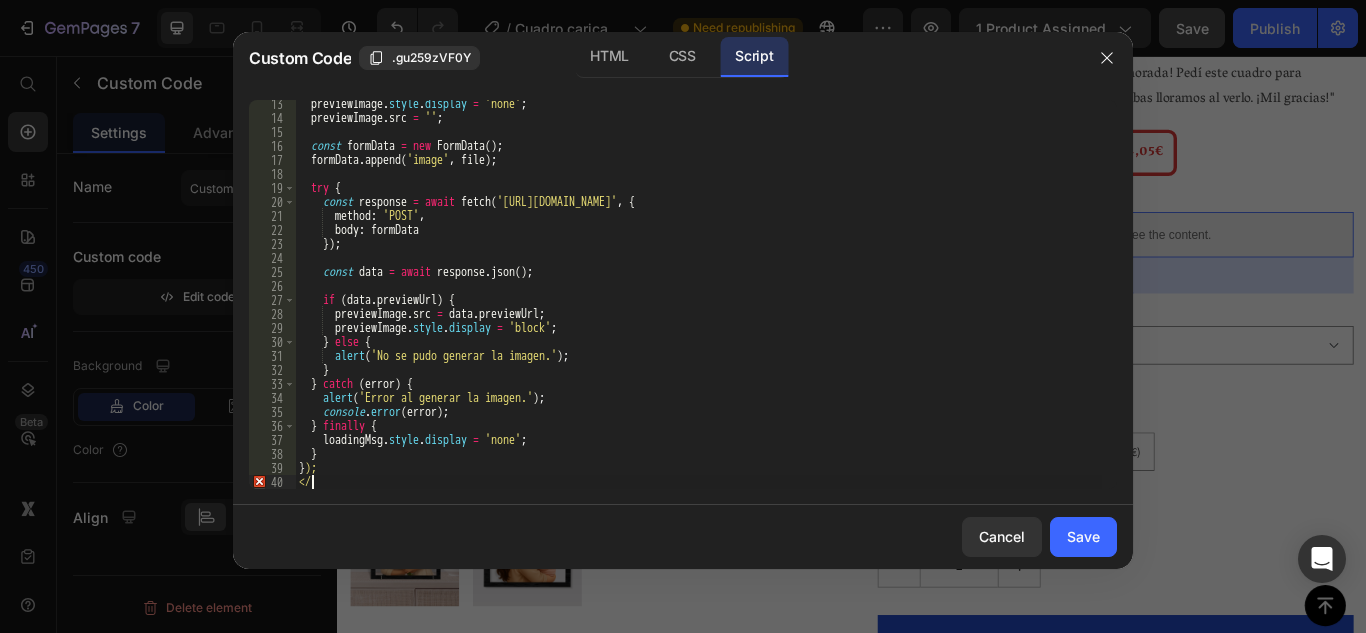 type on "<" 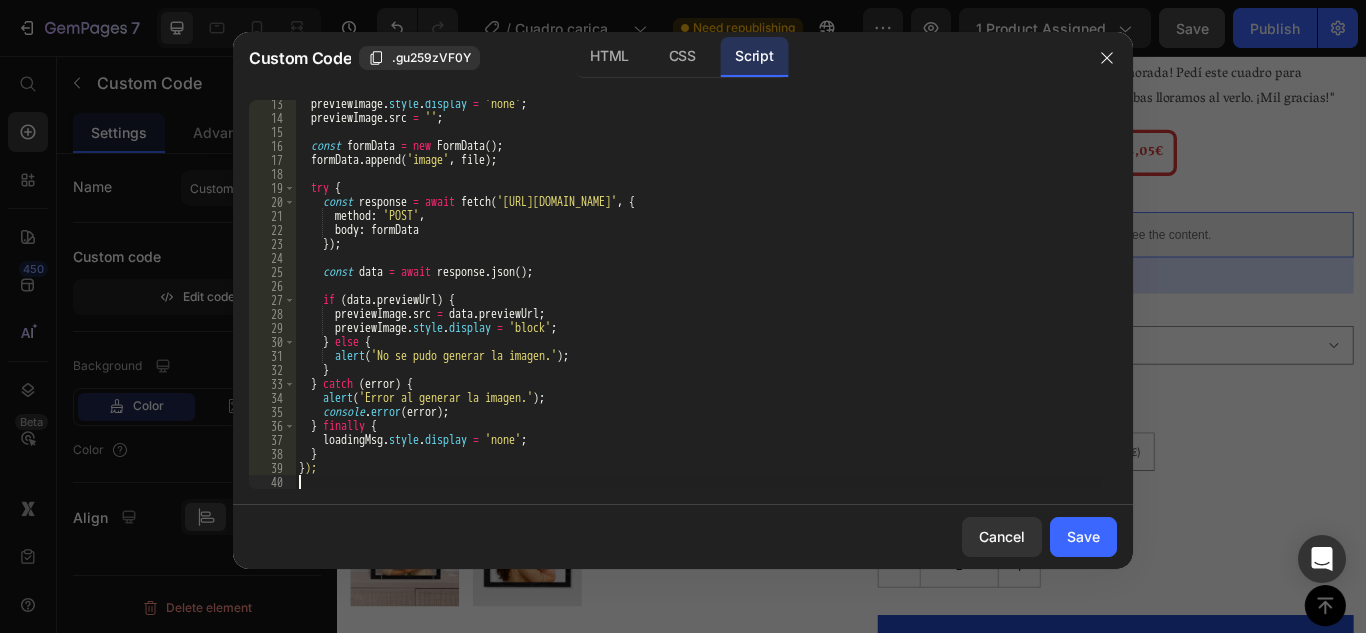 scroll, scrollTop: 0, scrollLeft: 0, axis: both 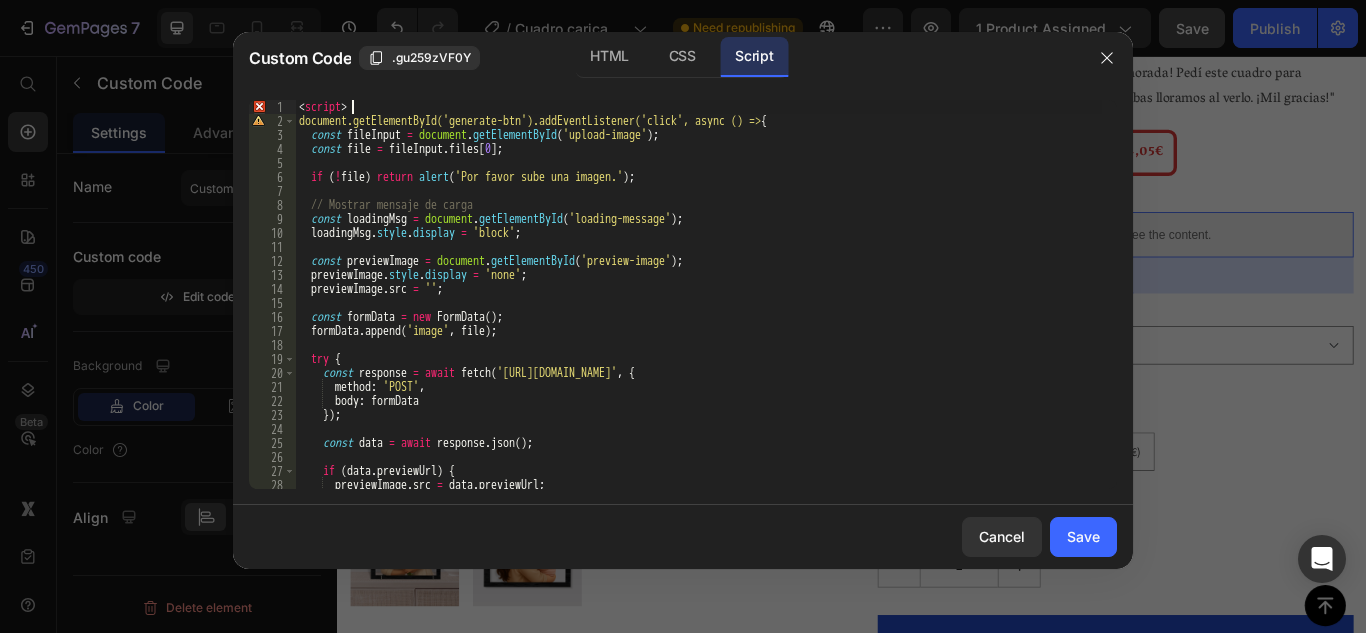click on "< script > document.getElementById('generate-btn').addEventListener('click', async () =>  {    const   fileInput   =   document . getElementById ( 'upload-image' ) ;    const   file   =   fileInput . files [ 0 ] ;    if   ( ! file )   return   alert ( 'Por favor sube una imagen.' ) ;    // Mostrar mensaje de carga    const   loadingMsg   =   document . getElementById ( 'loading-message' ) ;    loadingMsg . style . display   =   'block' ;    const   previewImage   =   document . getElementById ( 'preview-image' ) ;    previewImage . style . display   =   'none' ;    previewImage . src   =   '' ;    const   formData   =   new   FormData ( ) ;    formData . append ( 'image' ,   file ) ;    try   {      const   response   =   await   fetch ( '[URL][DOMAIN_NAME]' ,   {         method :   'POST' ,         body :   formData      }) ;      const   data   =   await   response . json ( ) ;      if   ( data . previewUrl )   {         previewImage . src   =   data . previewUrl ;         previewImage ." at bounding box center (698, 308) 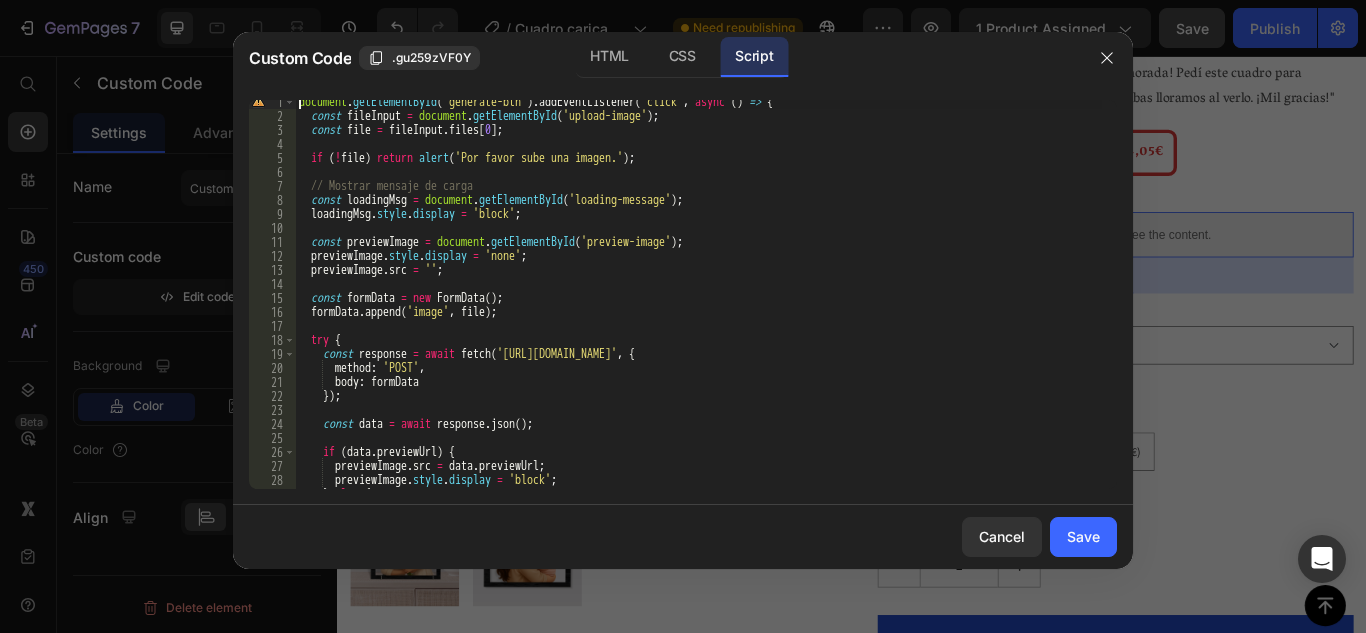 scroll, scrollTop: 80, scrollLeft: 0, axis: vertical 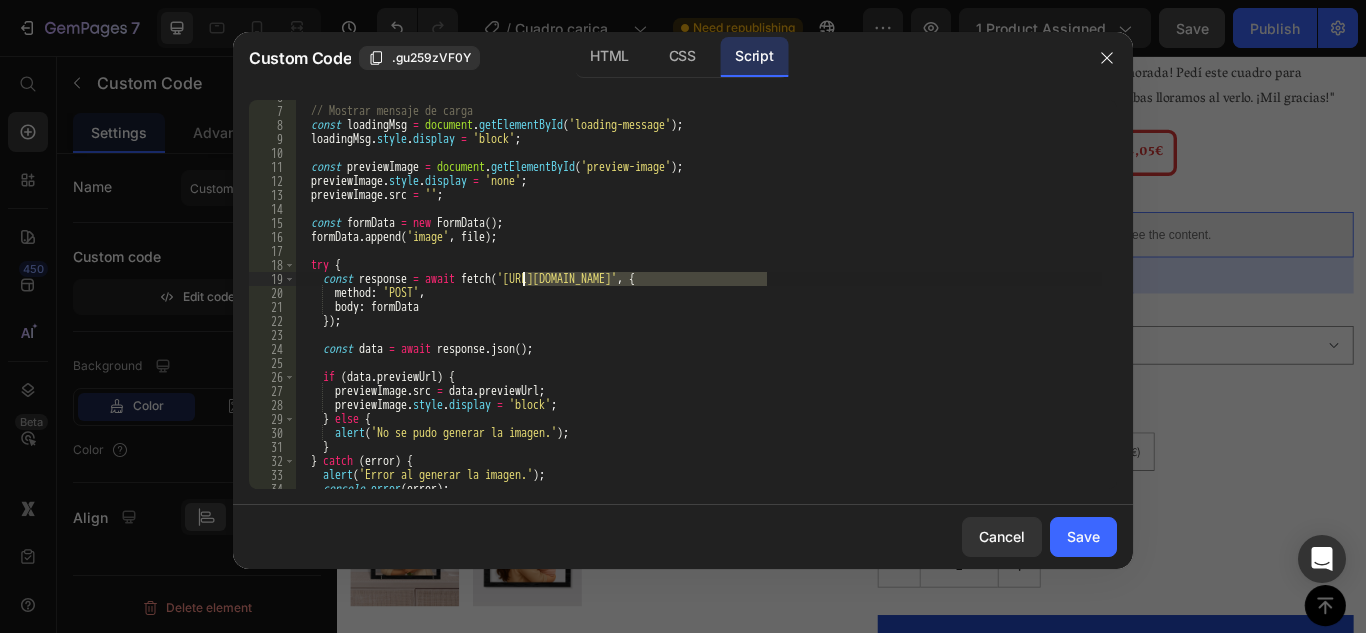 drag, startPoint x: 768, startPoint y: 284, endPoint x: 524, endPoint y: 281, distance: 244.01845 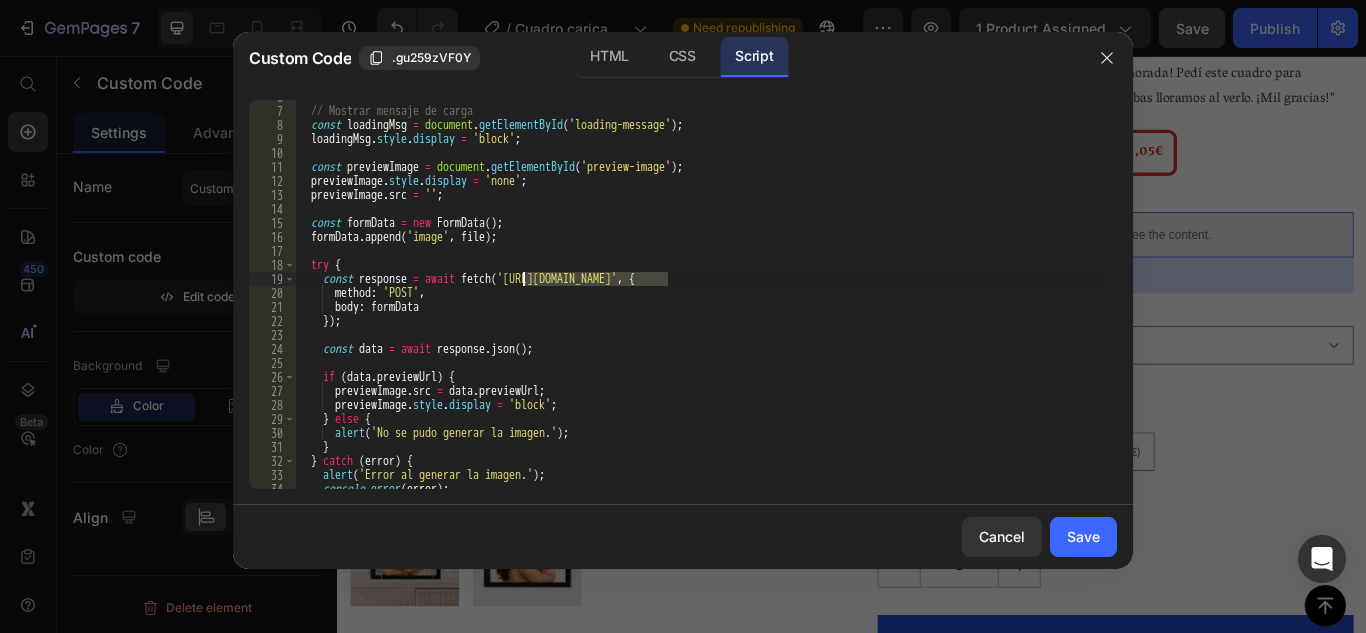 drag, startPoint x: 669, startPoint y: 279, endPoint x: 525, endPoint y: 278, distance: 144.00348 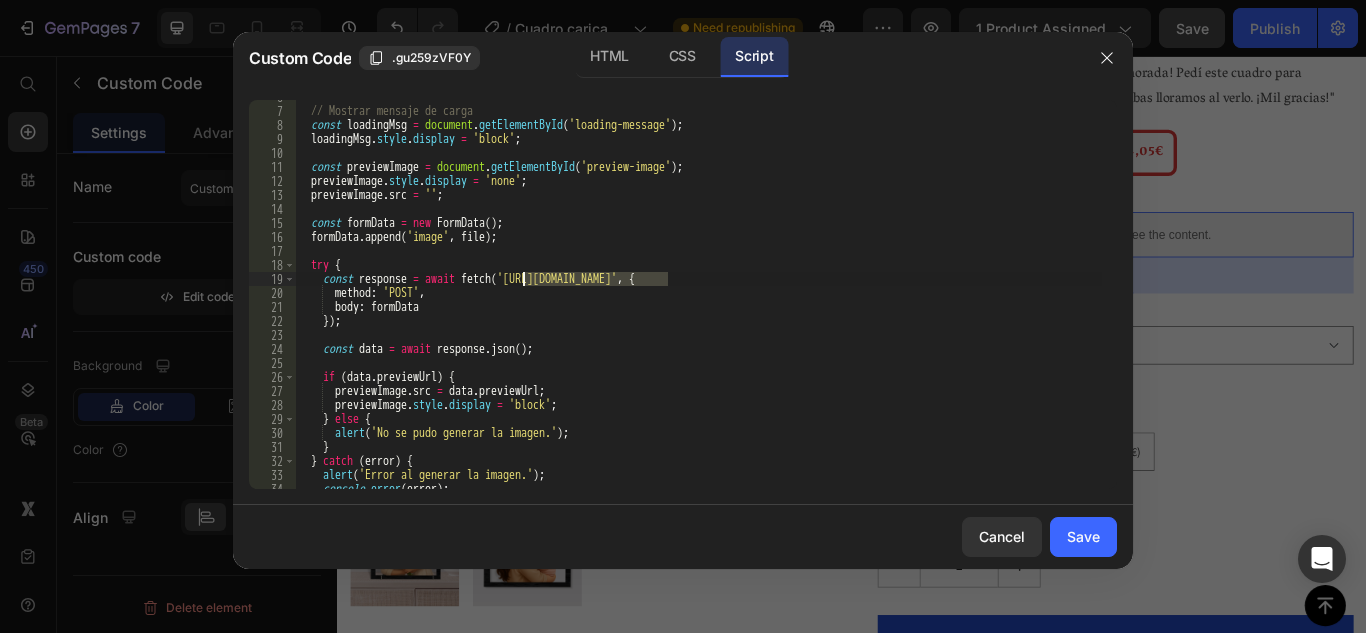 paste on "[DOMAIN_NAME][URL]" 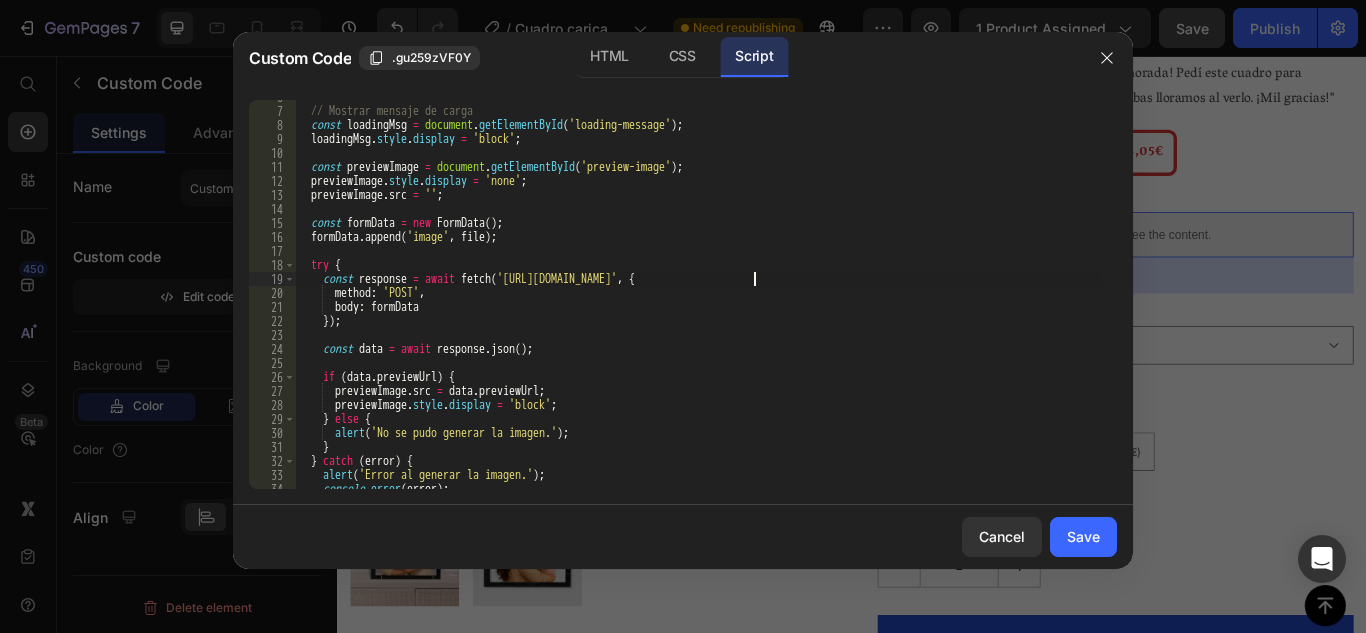type on "const response = await fetch('[URL][DOMAIN_NAME]', {" 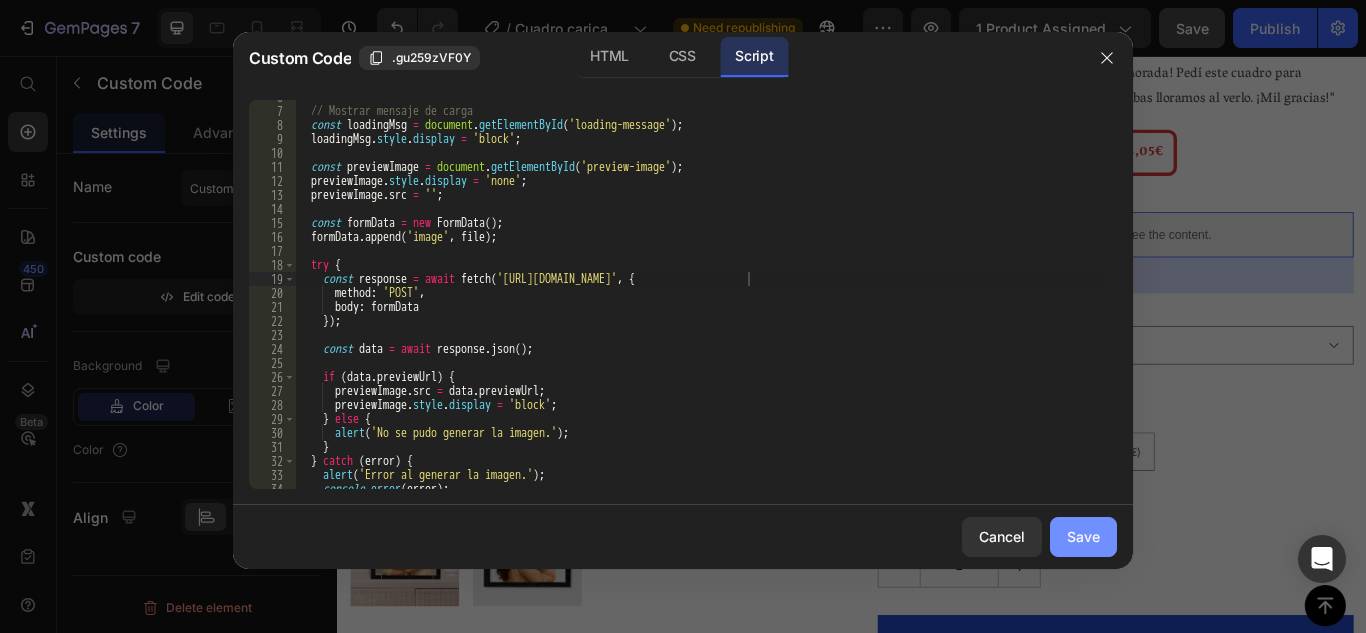 click on "Save" 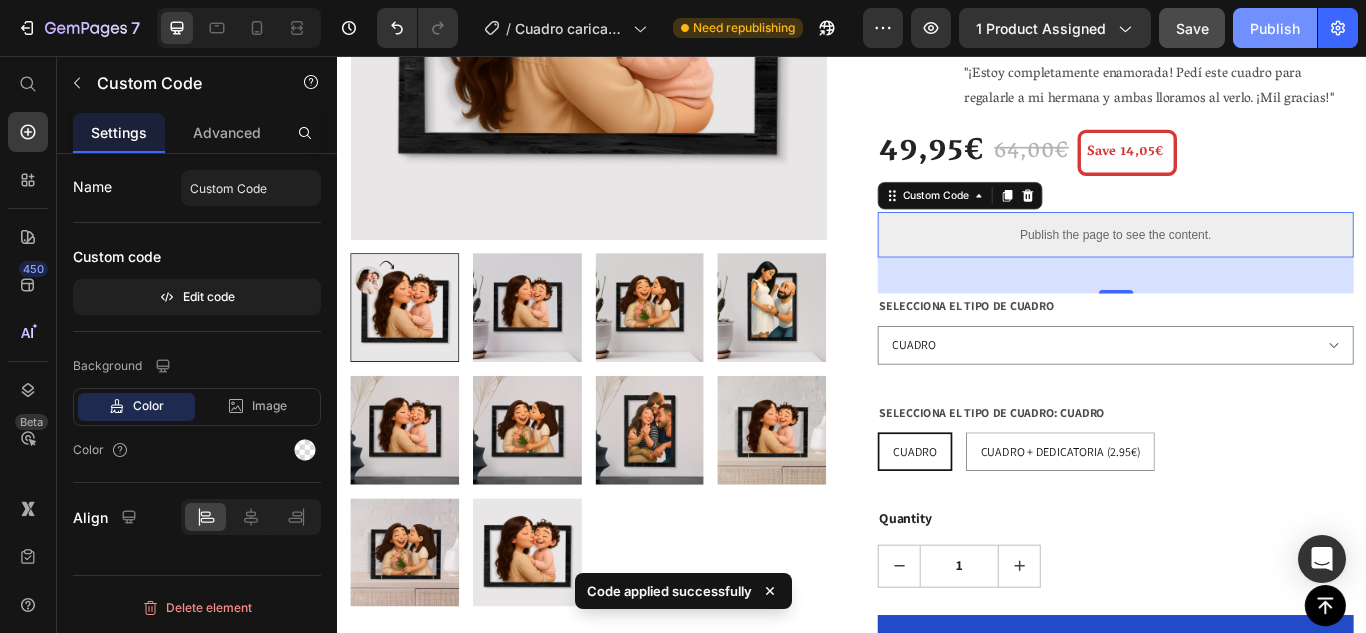 click on "Publish" 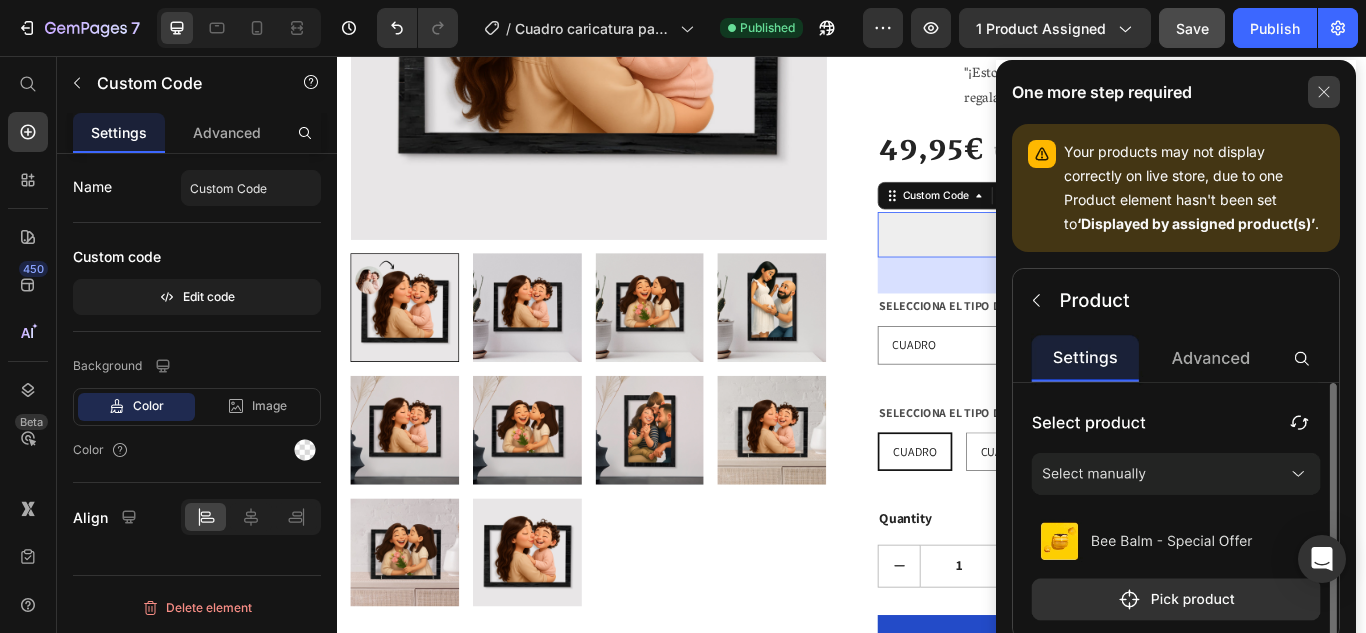 click 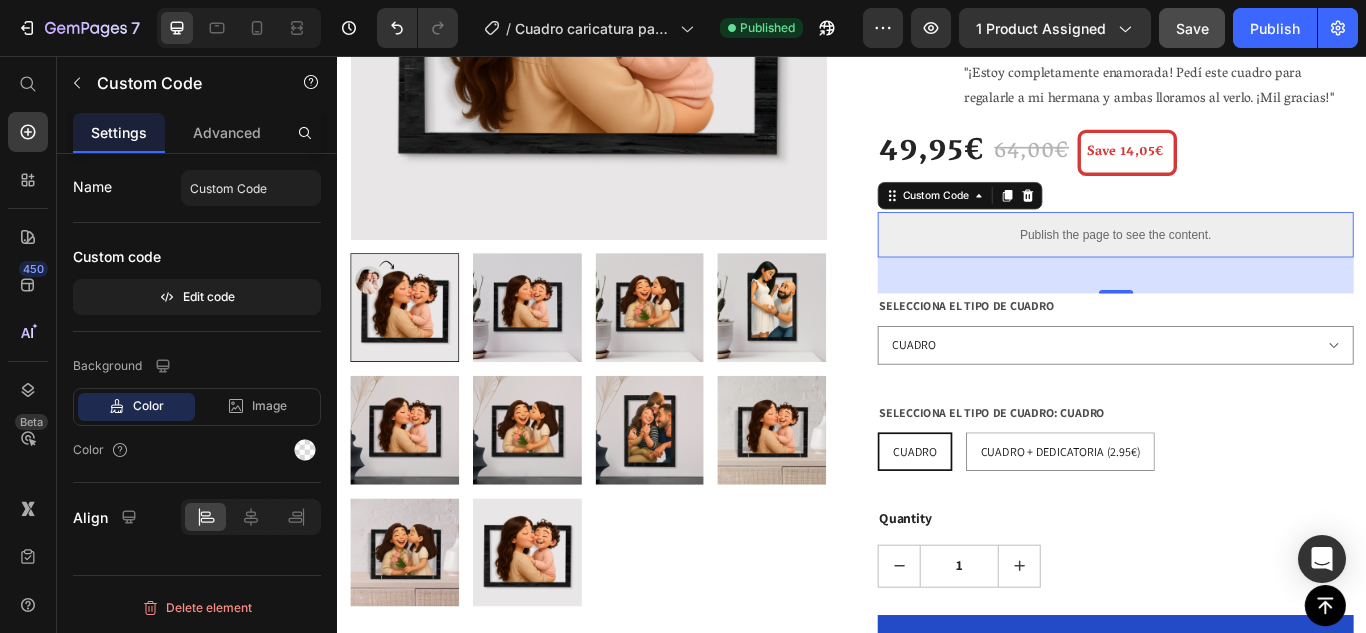 click on "Publish the page to see the content." at bounding box center (1244, 264) 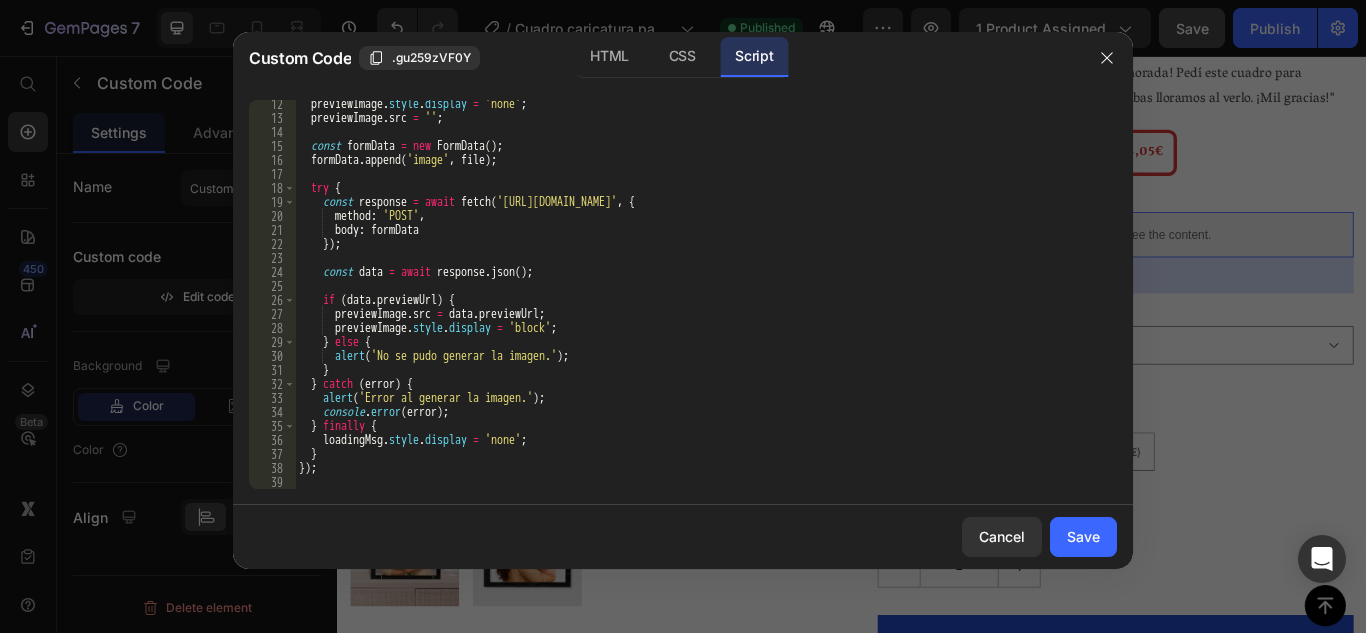 scroll, scrollTop: 157, scrollLeft: 0, axis: vertical 